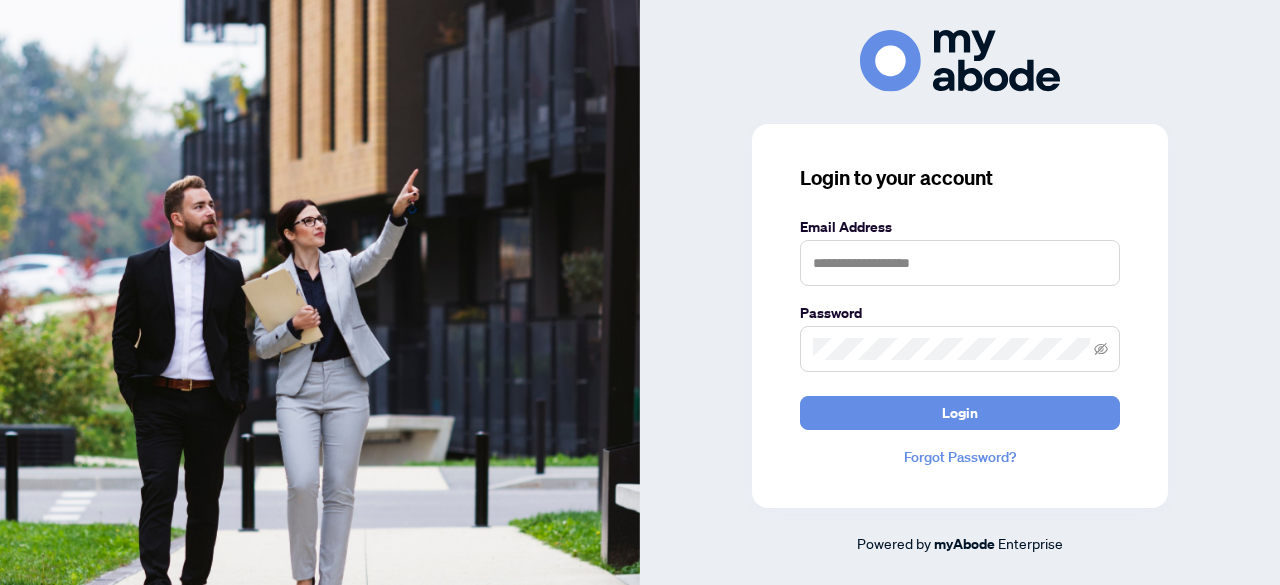 scroll, scrollTop: 0, scrollLeft: 0, axis: both 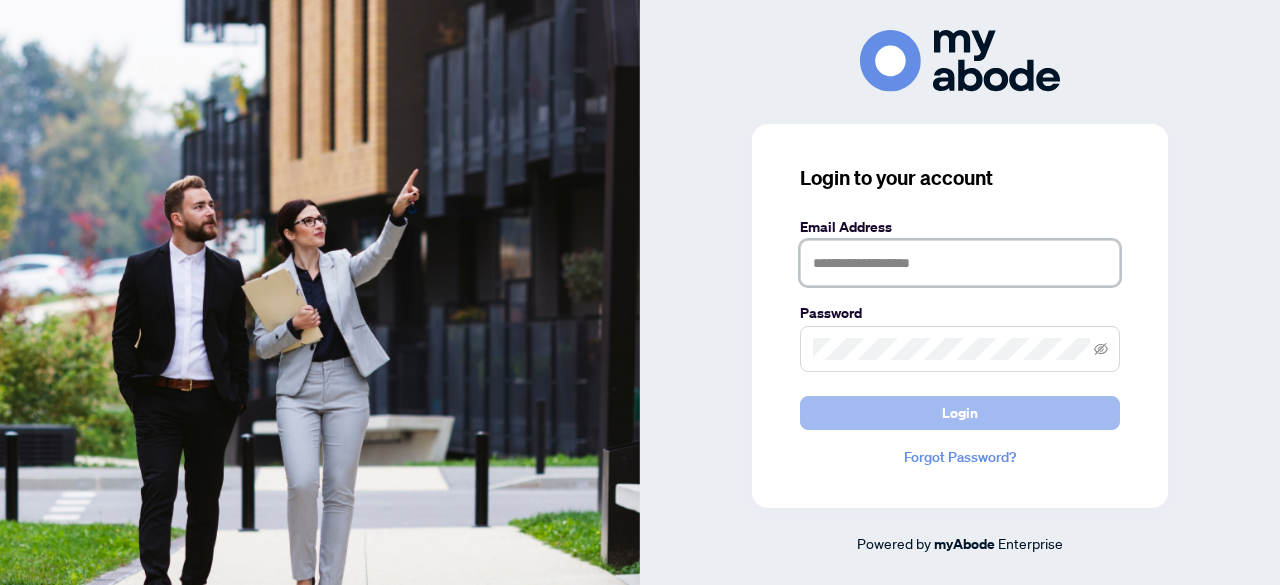type on "**********" 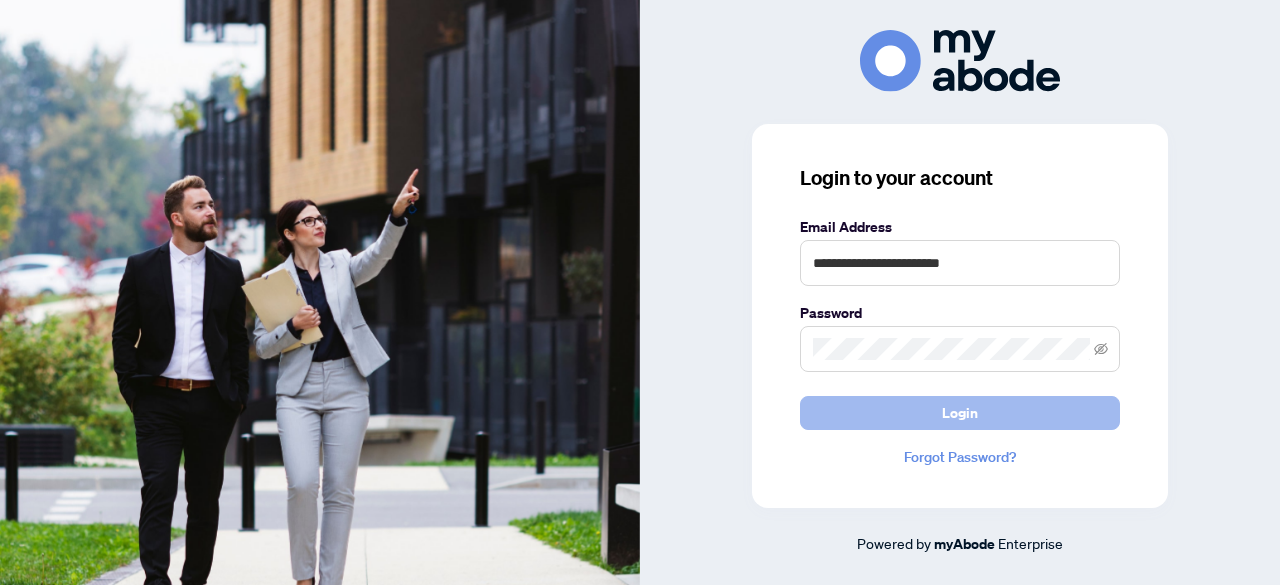 click on "Login" at bounding box center [960, 413] 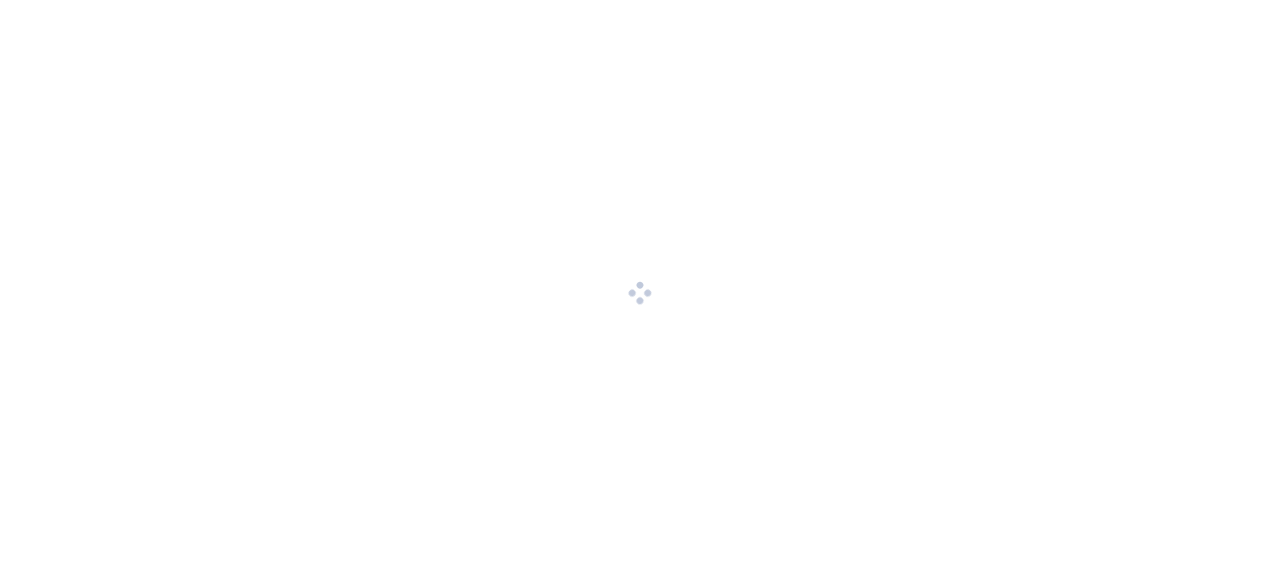 scroll, scrollTop: 0, scrollLeft: 0, axis: both 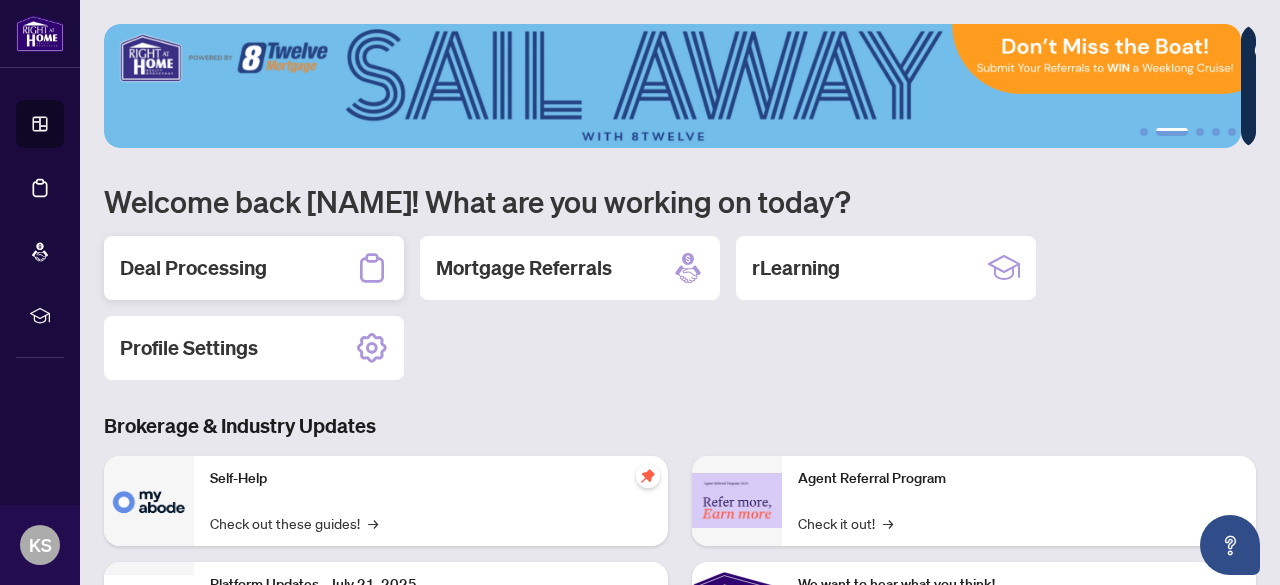 click on "Deal Processing" at bounding box center (193, 268) 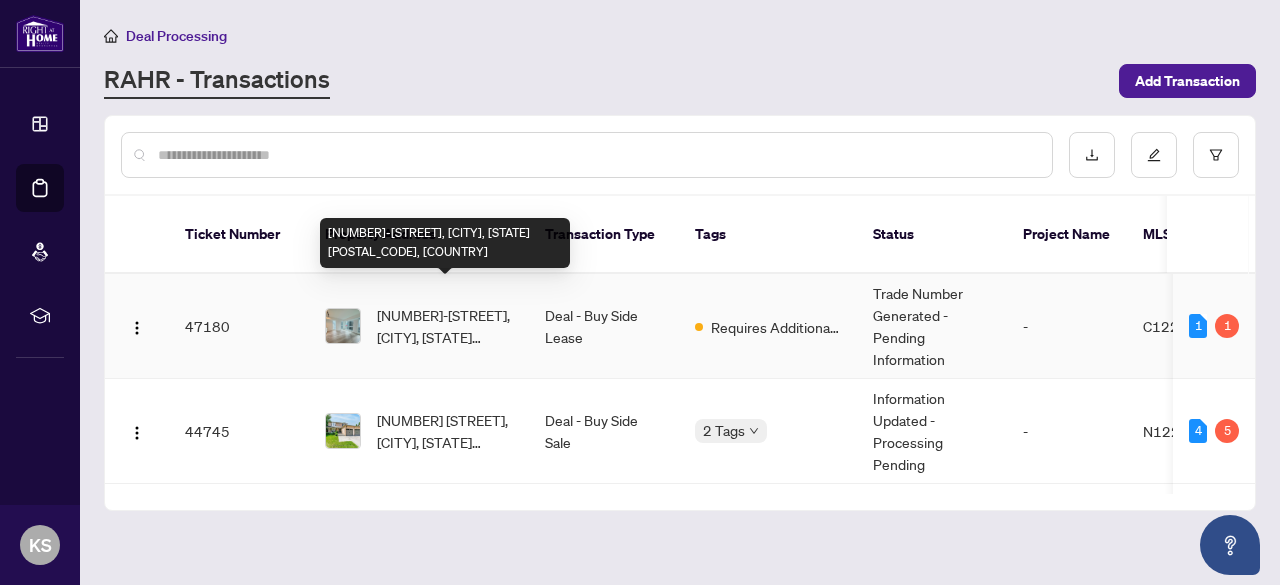 click on "[NUMBER]-[STREET], [CITY], [STATE] [POSTAL_CODE], [COUNTRY]" at bounding box center (445, 326) 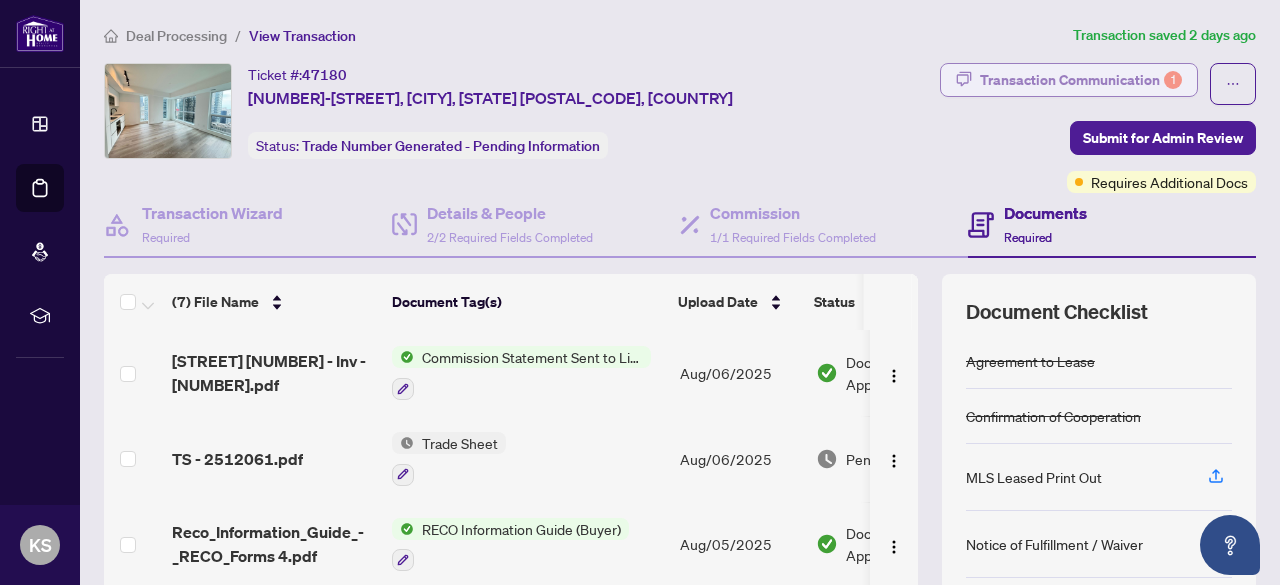 click on "Transaction Communication 1" at bounding box center [1081, 80] 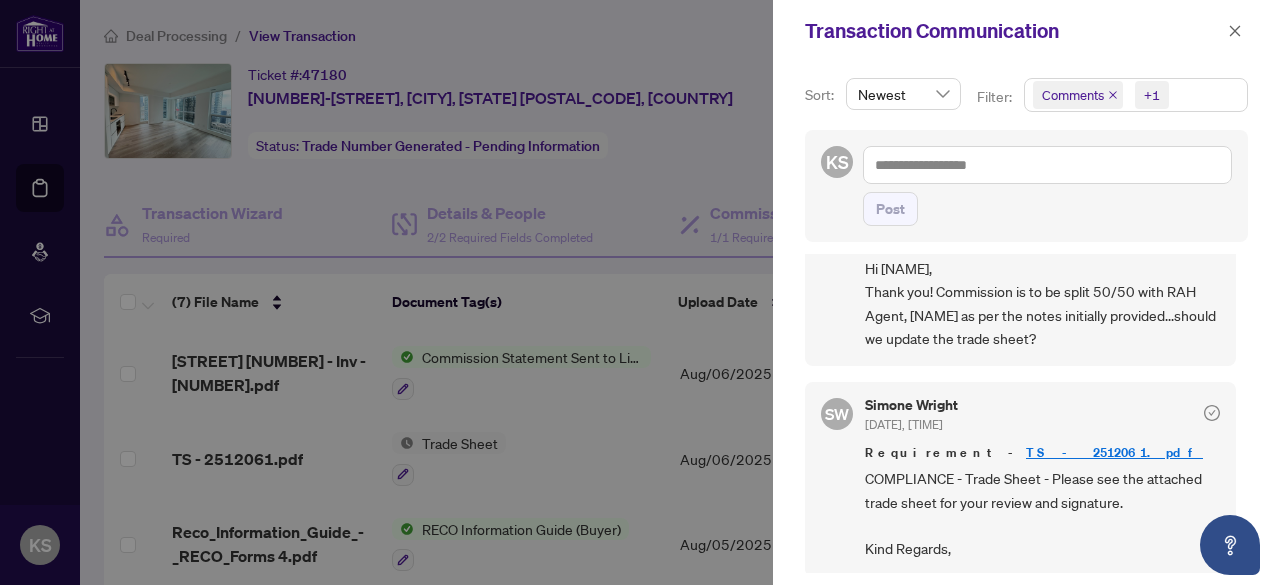 scroll, scrollTop: 71, scrollLeft: 0, axis: vertical 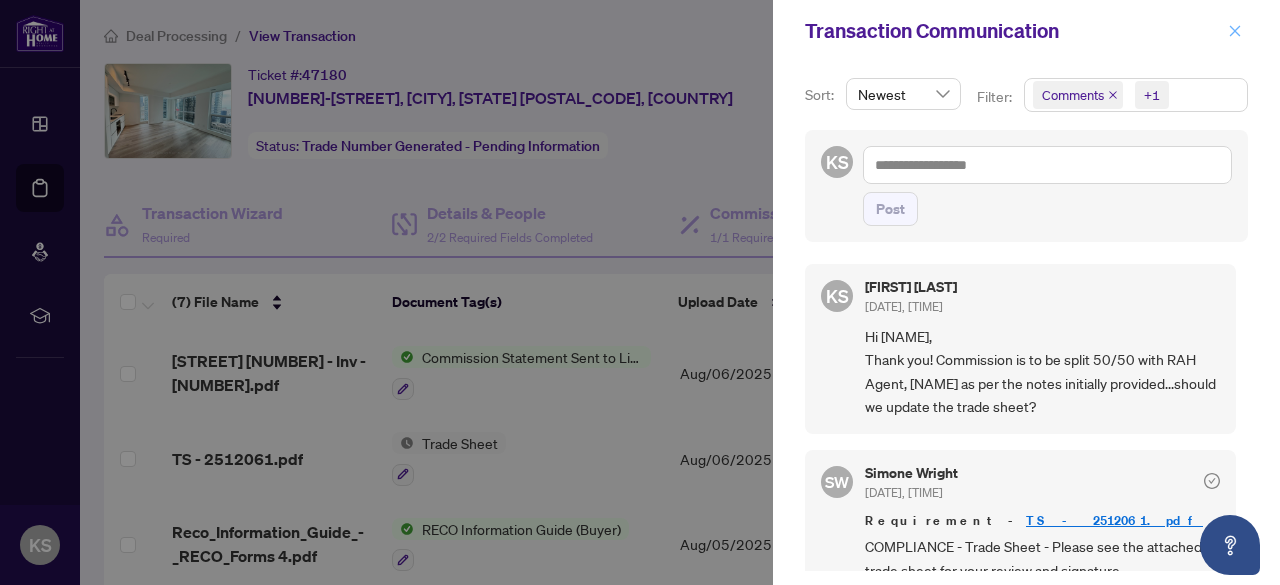 click 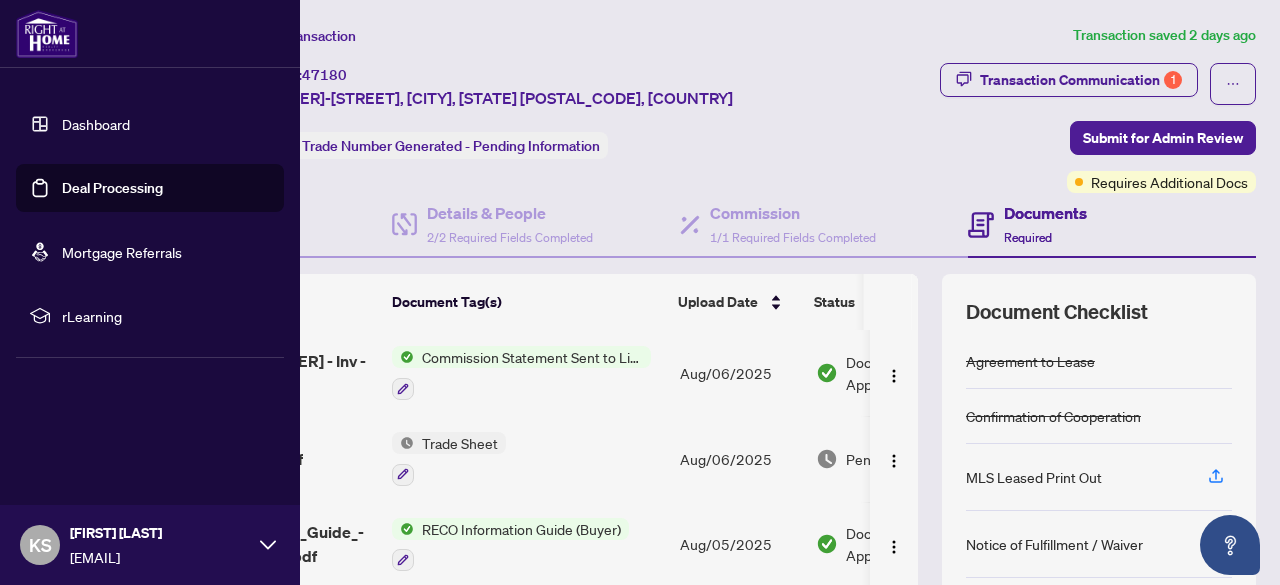 click on "Deal Processing" at bounding box center (112, 188) 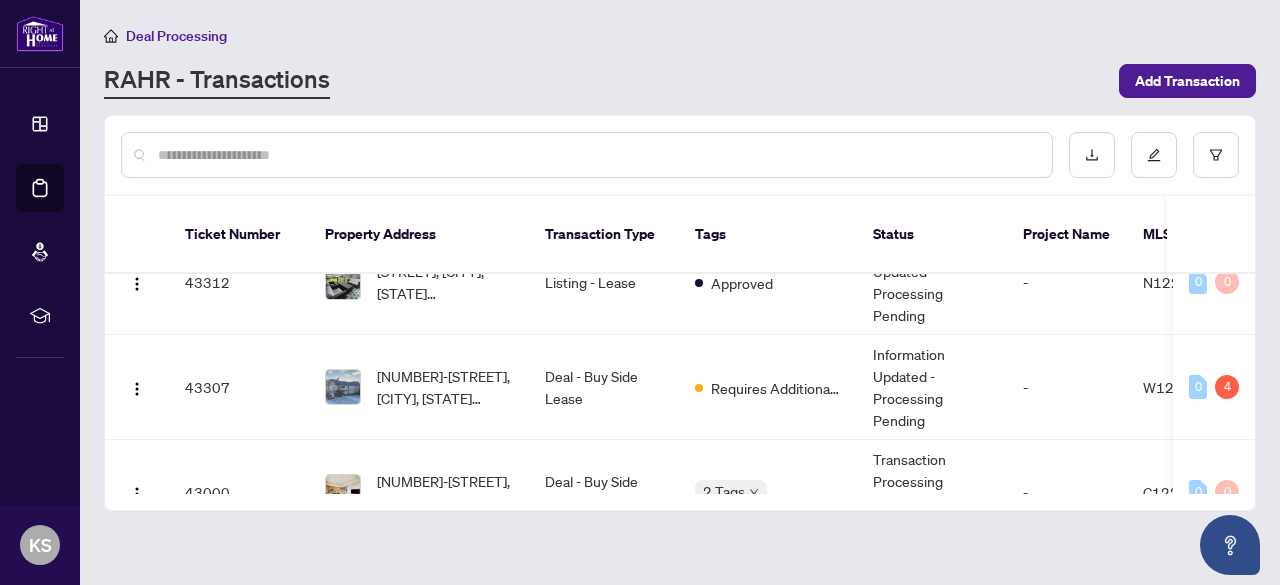 scroll, scrollTop: 335, scrollLeft: 0, axis: vertical 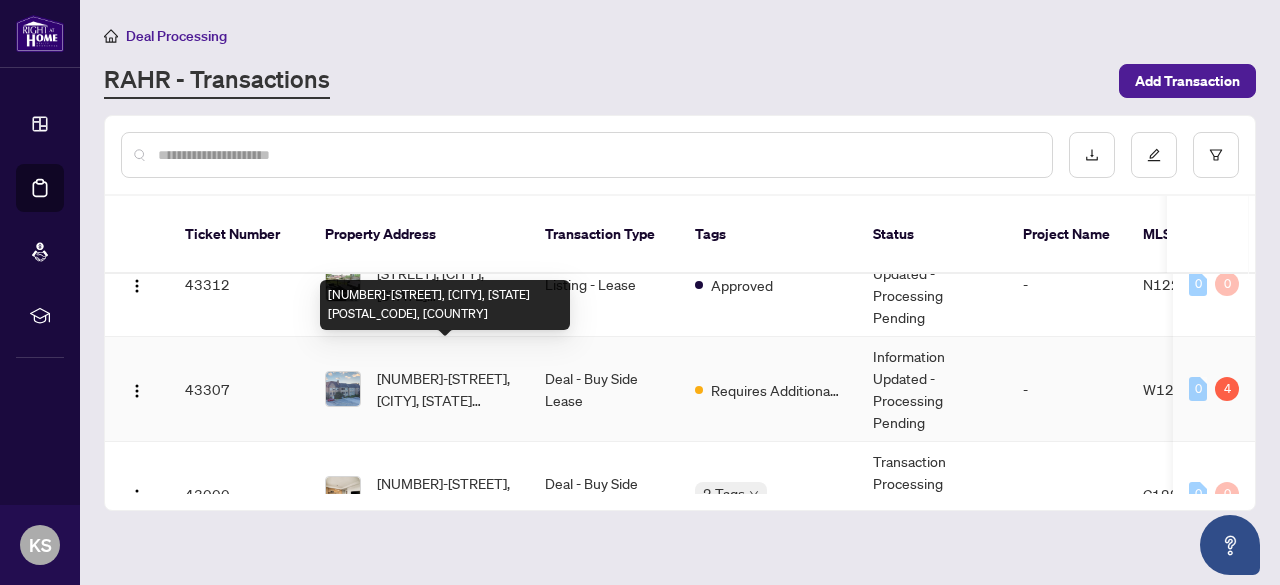 click on "[NUMBER]-[STREET], [CITY], [STATE] [POSTAL_CODE], [COUNTRY]" at bounding box center (445, 389) 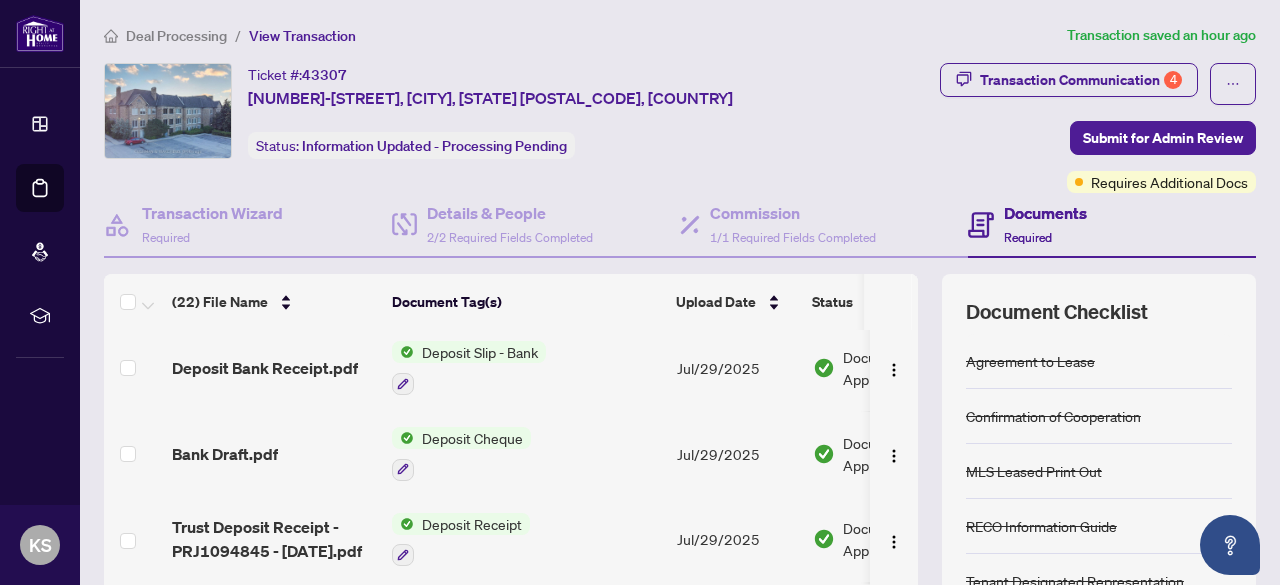 scroll, scrollTop: 0, scrollLeft: 0, axis: both 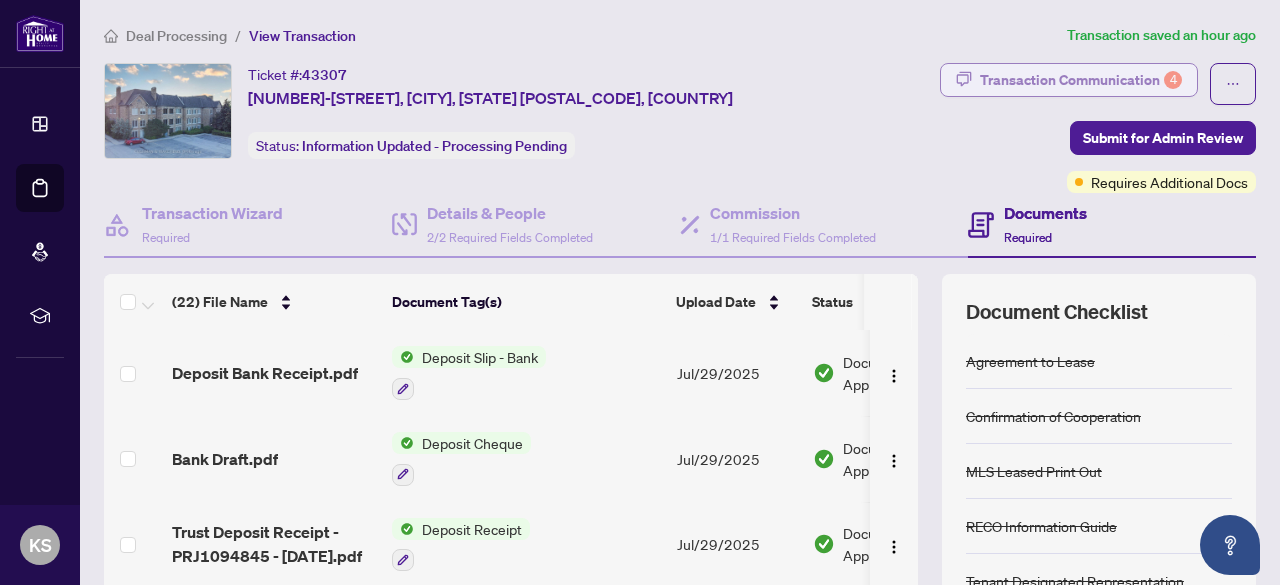 click on "Transaction Communication 4" at bounding box center [1081, 80] 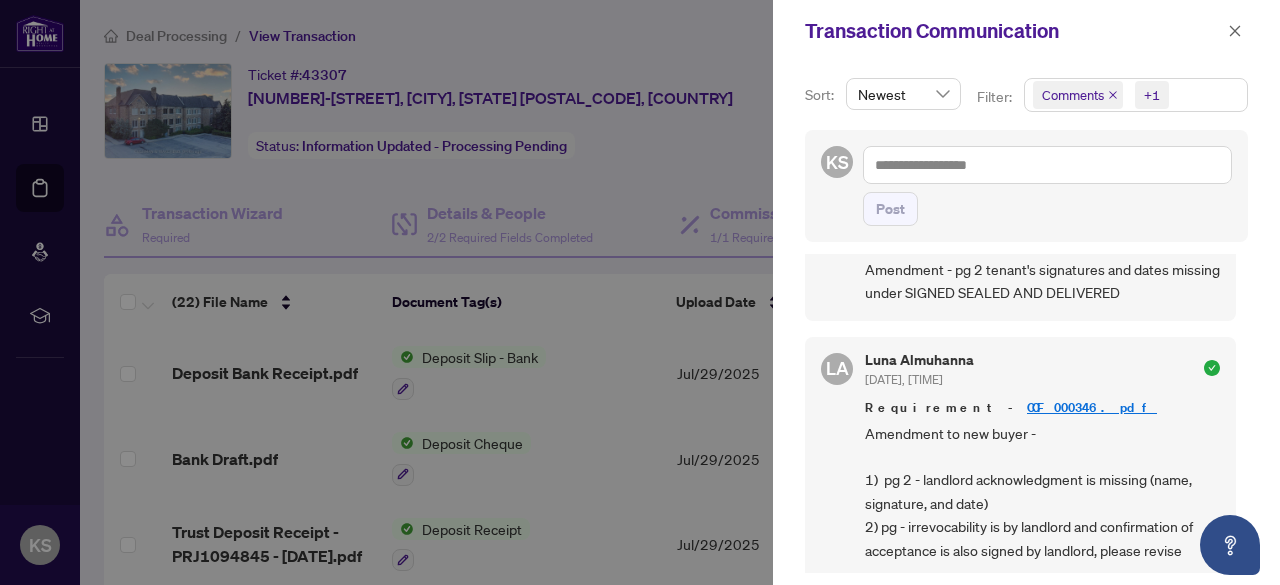 scroll, scrollTop: 0, scrollLeft: 0, axis: both 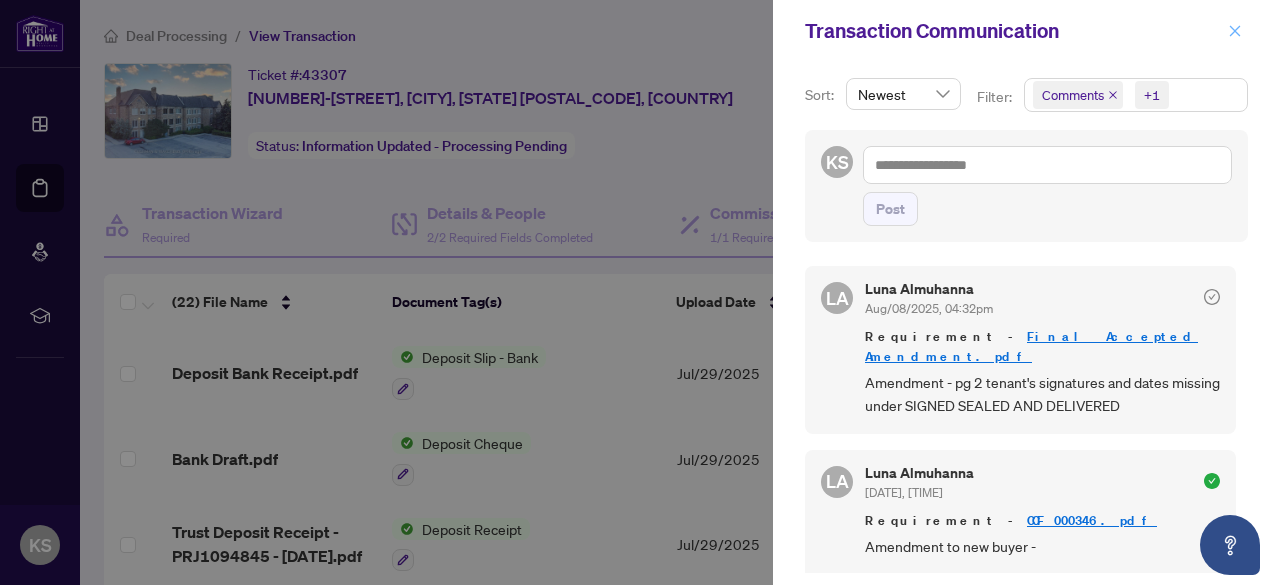 click 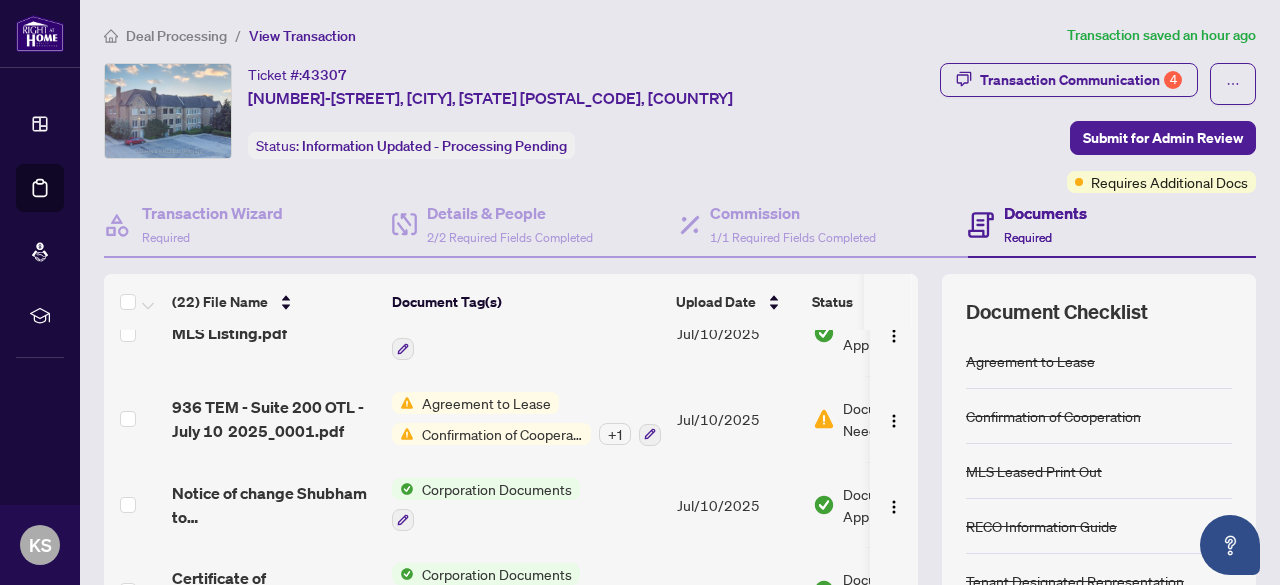 scroll, scrollTop: 1173, scrollLeft: 0, axis: vertical 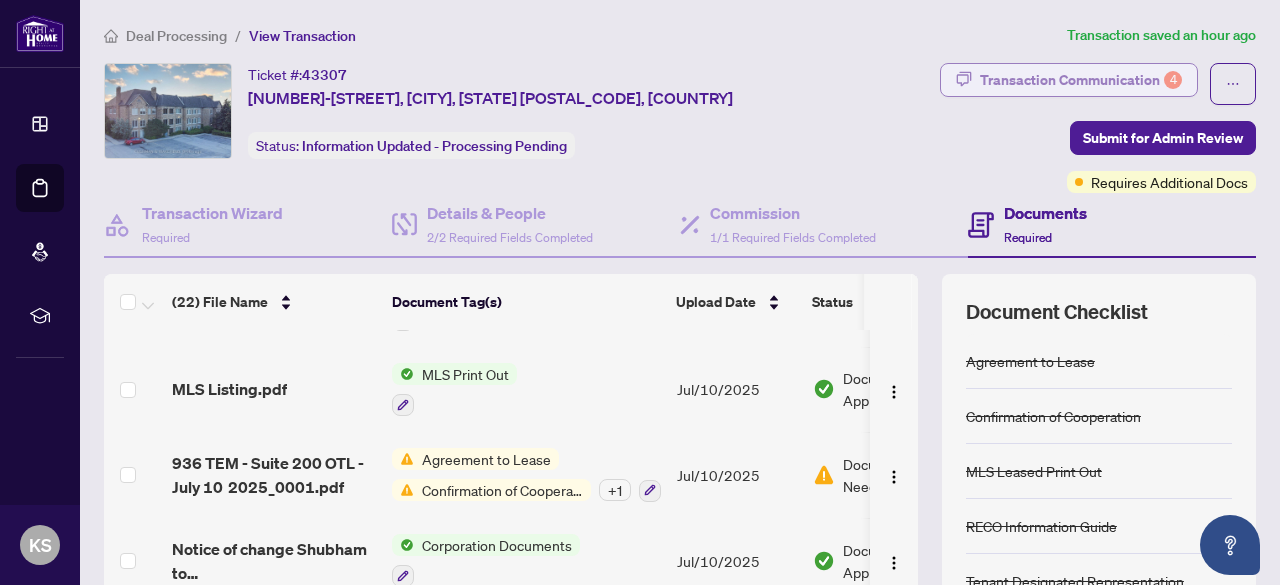 click on "Transaction Communication 4" at bounding box center [1081, 80] 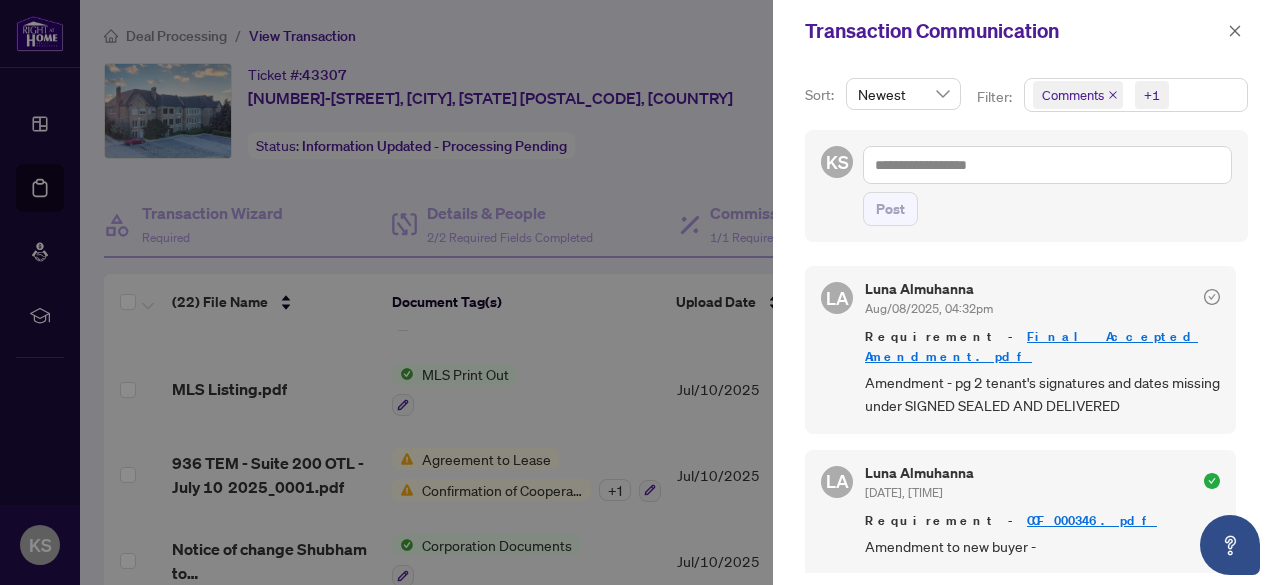 click on "Comments" at bounding box center (1078, 95) 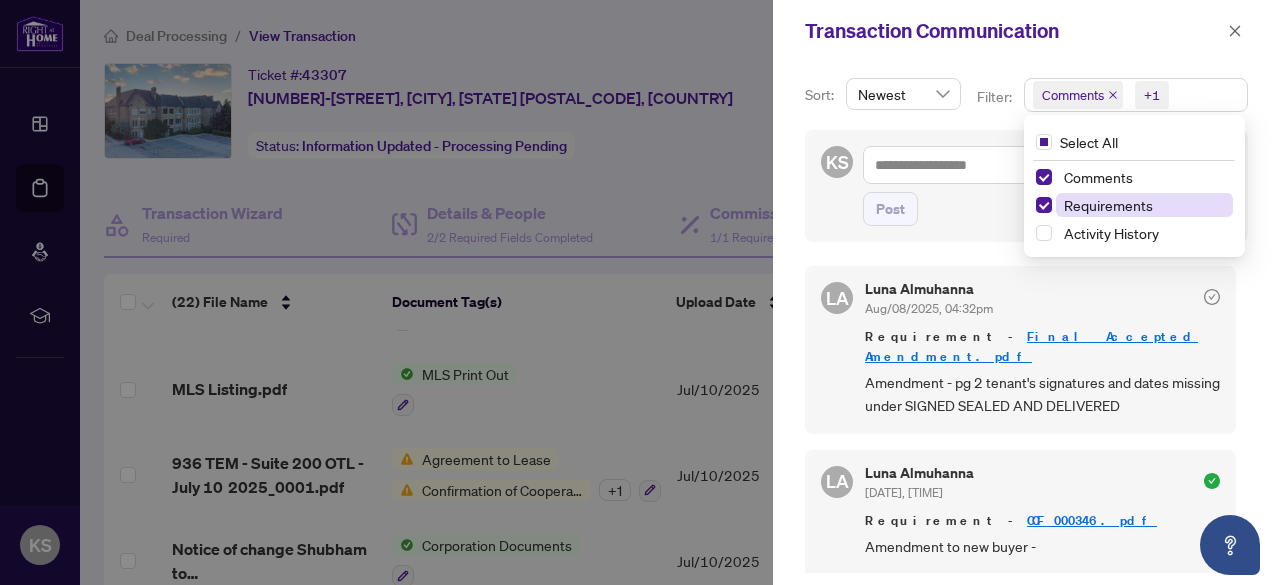click on "Requirements" at bounding box center [1108, 205] 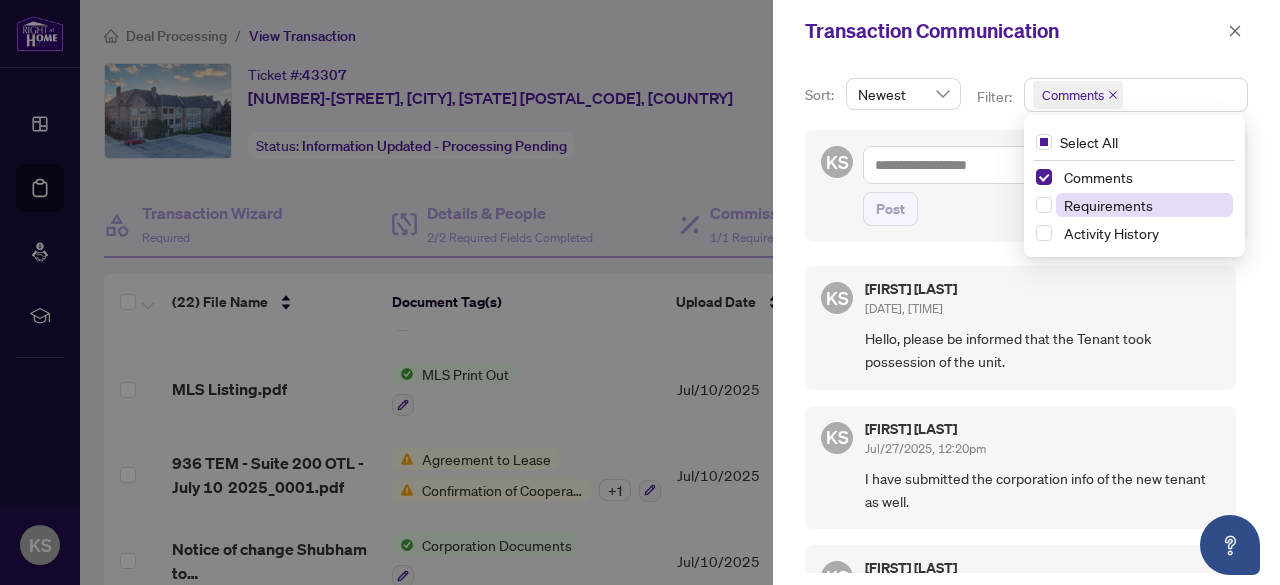 click on "Requirements" at bounding box center (1108, 205) 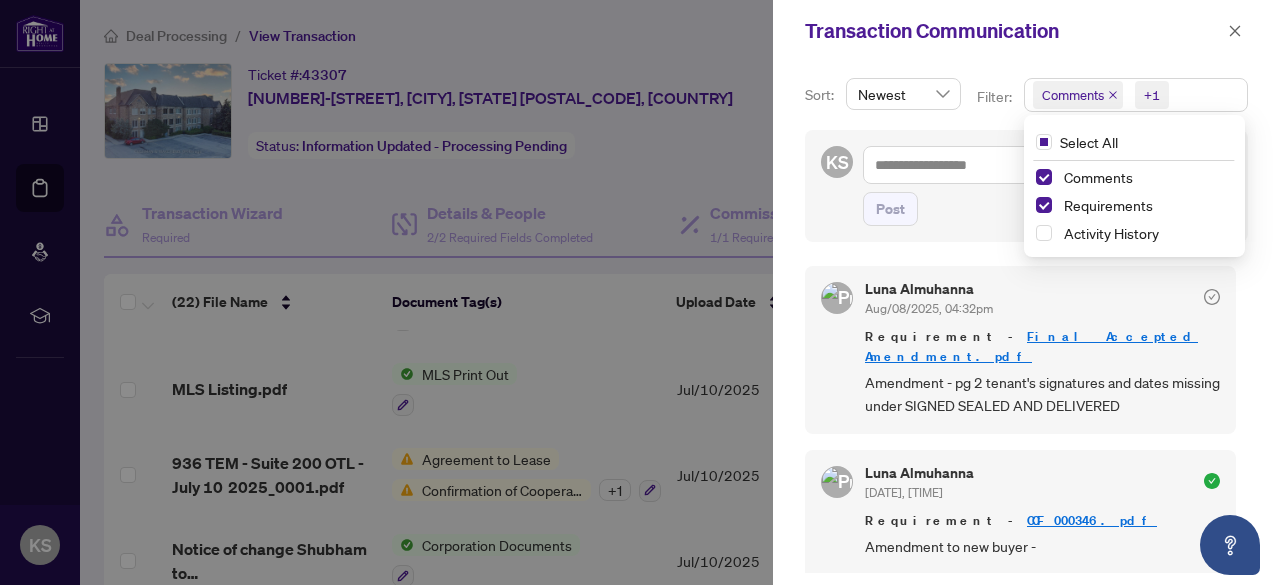 click 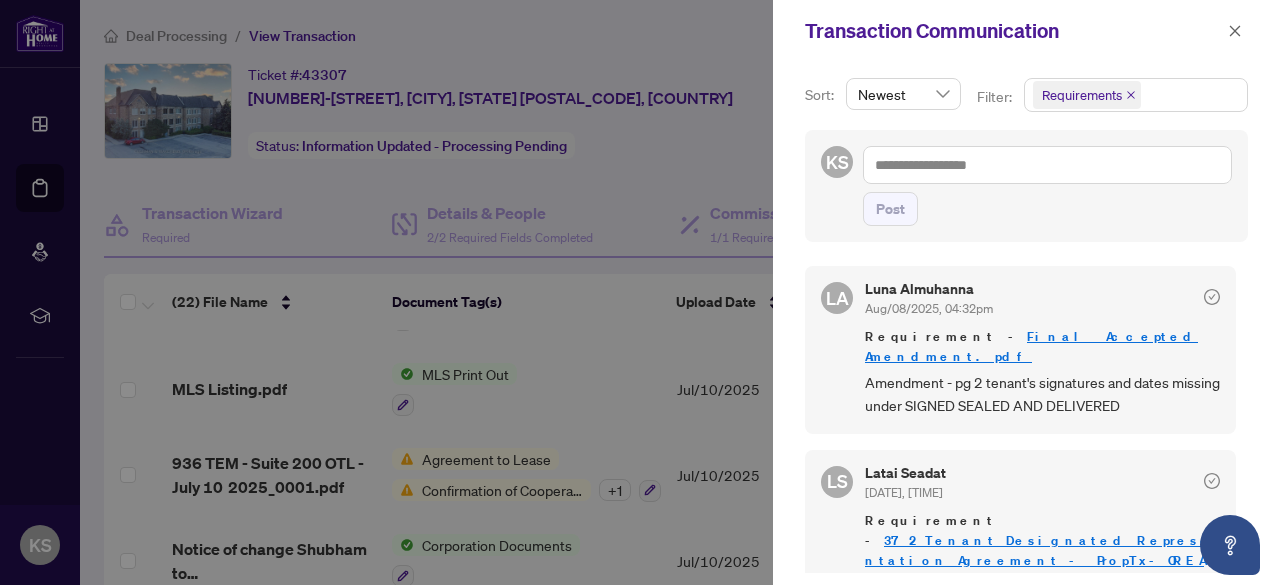 click on "Post" at bounding box center (1047, 209) 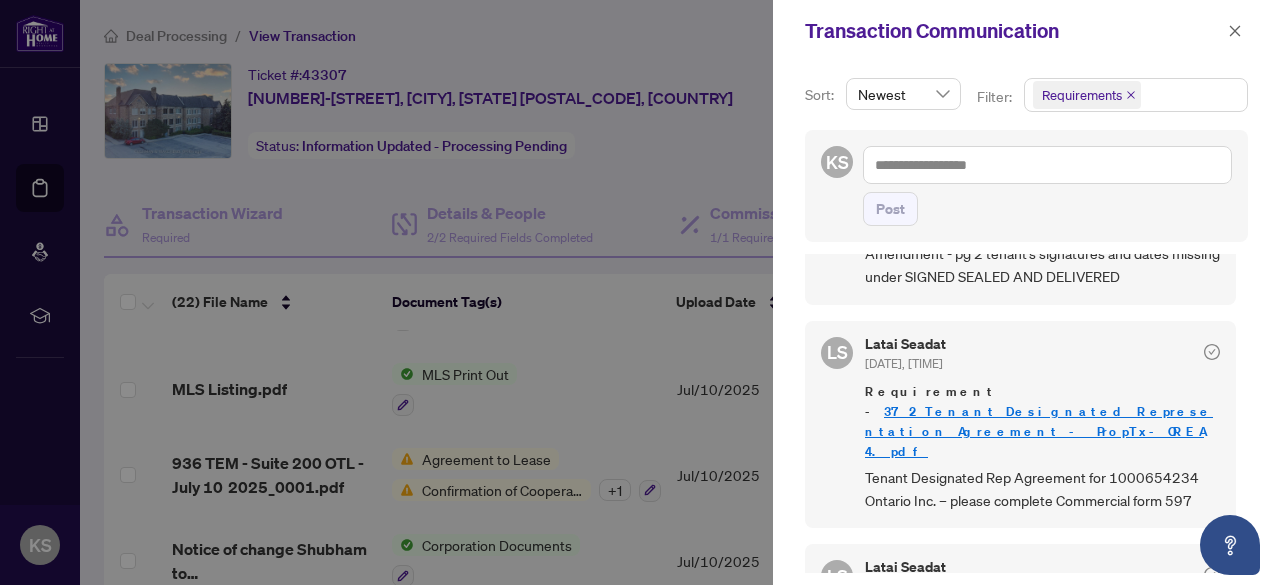 scroll, scrollTop: 127, scrollLeft: 0, axis: vertical 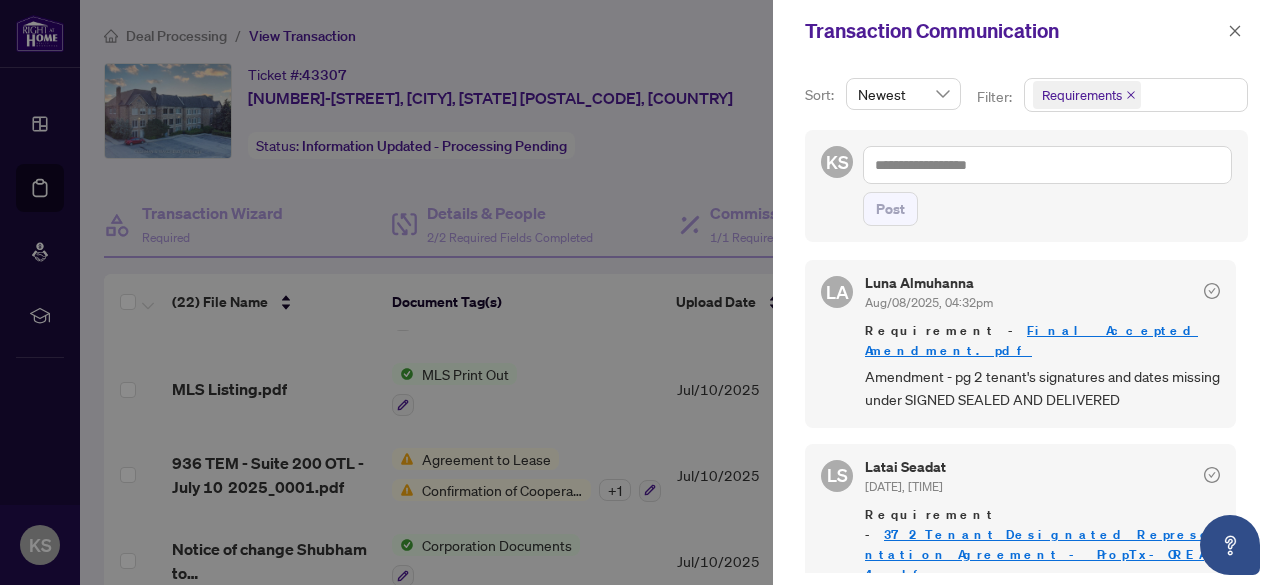 click on "[LAST]   [DATE], [TIME]" at bounding box center [1042, 478] 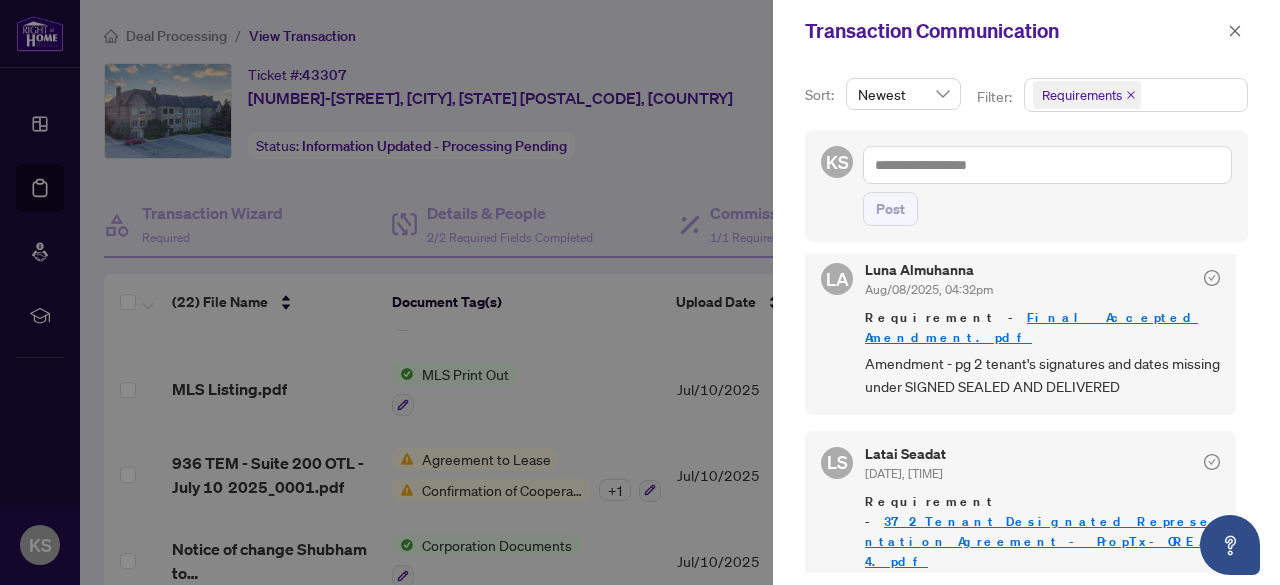 scroll, scrollTop: 29, scrollLeft: 0, axis: vertical 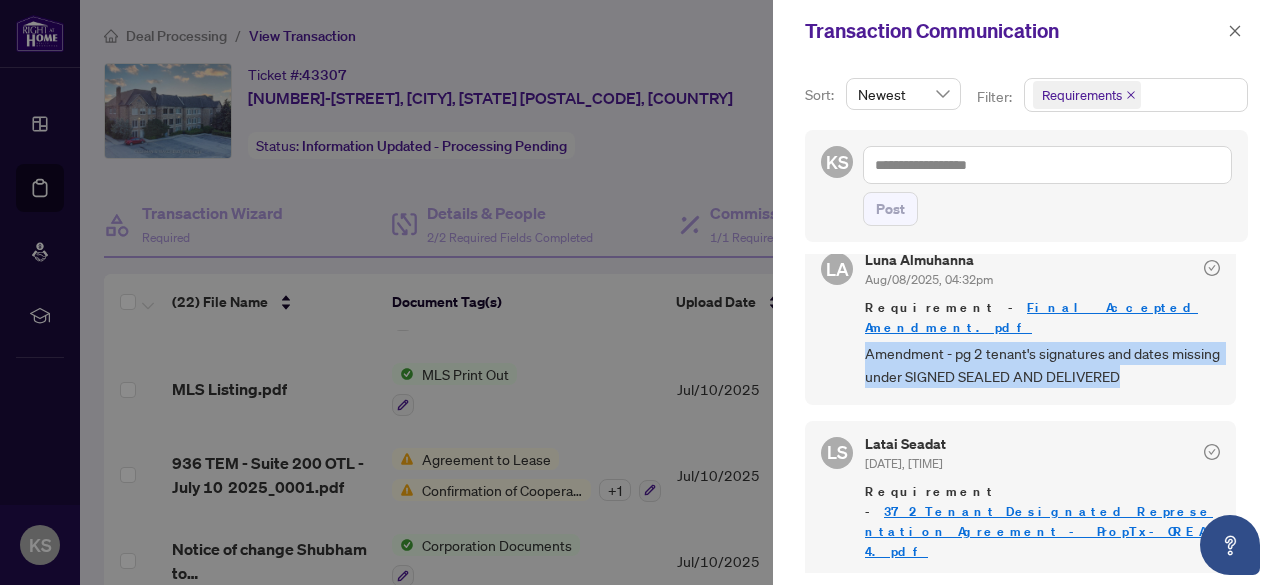 drag, startPoint x: 866, startPoint y: 330, endPoint x: 1172, endPoint y: 351, distance: 306.71973 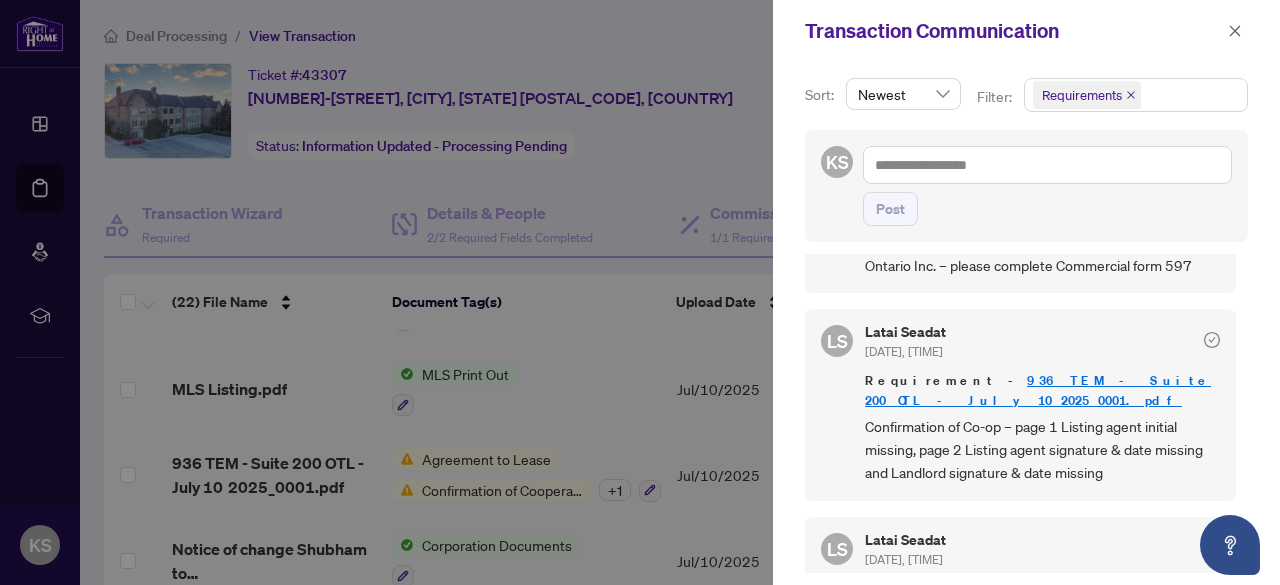 scroll, scrollTop: 370, scrollLeft: 0, axis: vertical 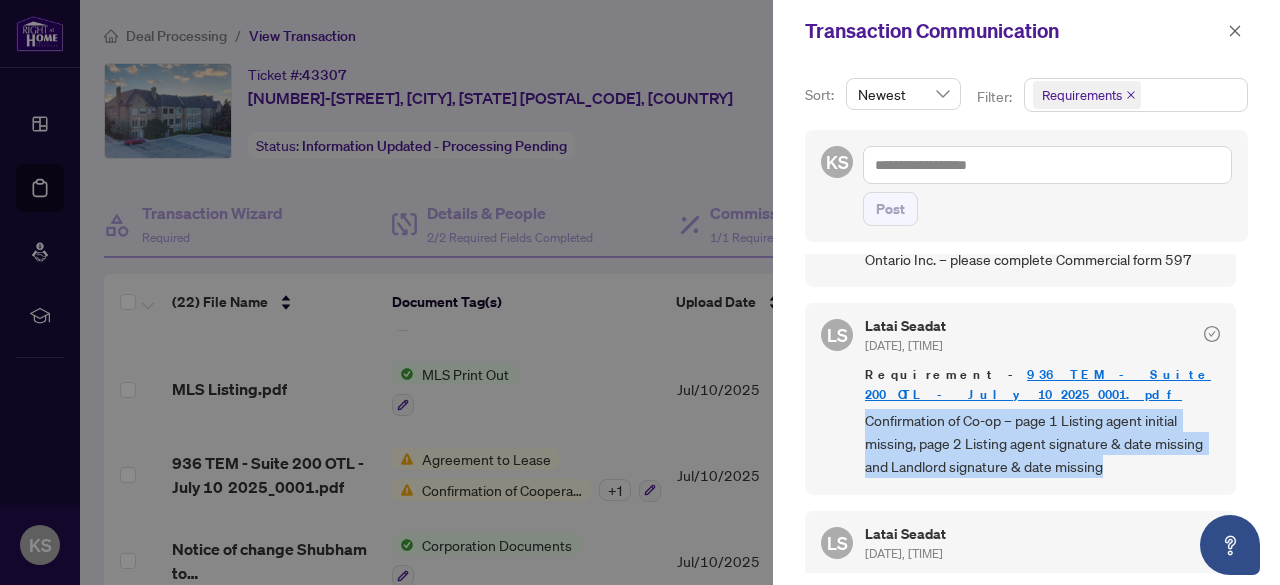 drag, startPoint x: 868, startPoint y: 375, endPoint x: 1161, endPoint y: 419, distance: 296.28534 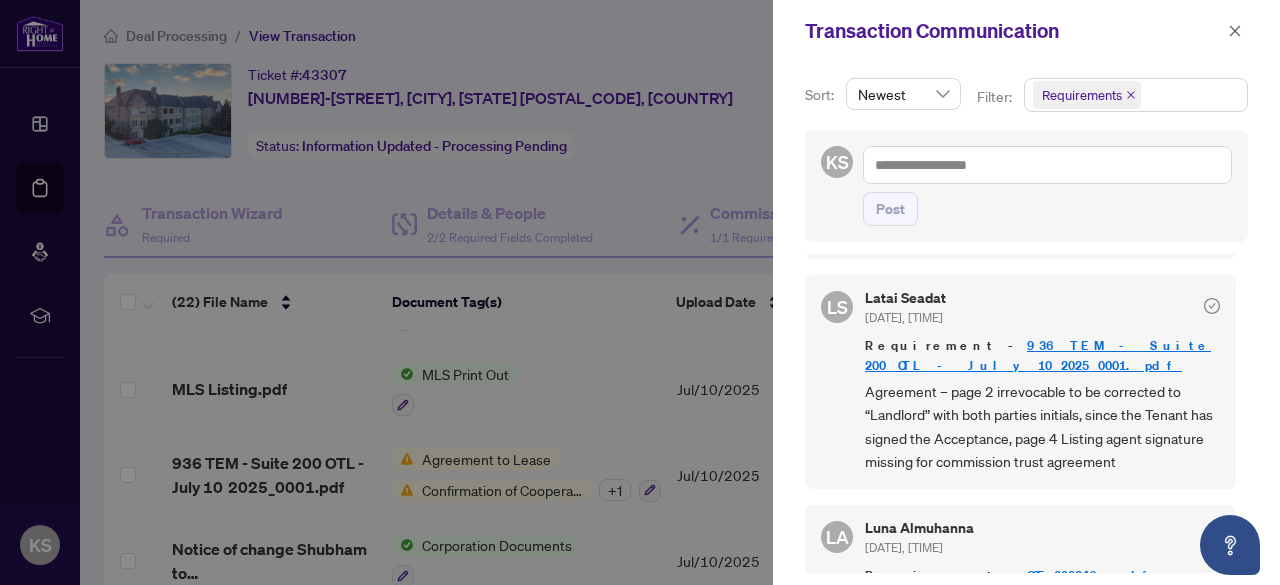 scroll, scrollTop: 608, scrollLeft: 0, axis: vertical 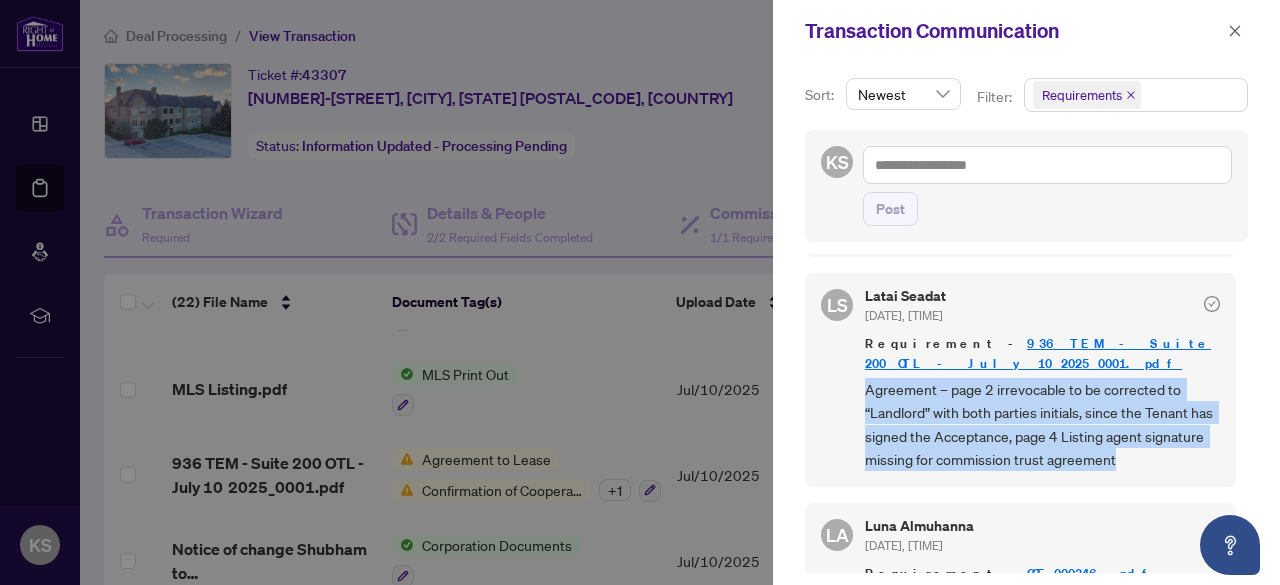 drag, startPoint x: 868, startPoint y: 345, endPoint x: 1224, endPoint y: 417, distance: 363.20792 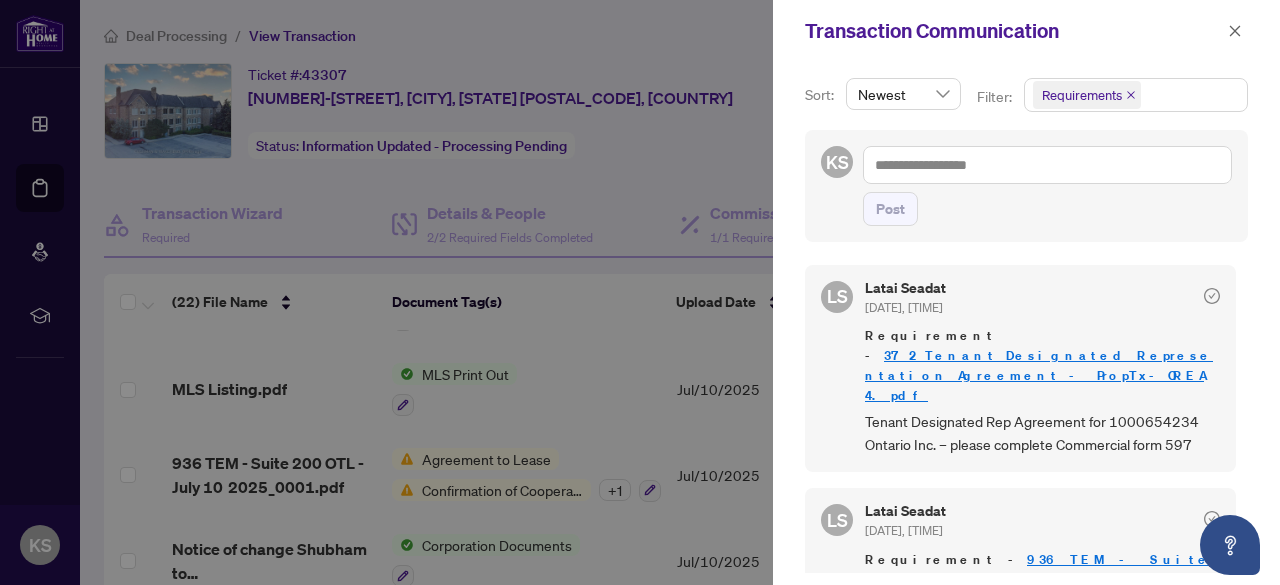 scroll, scrollTop: 184, scrollLeft: 0, axis: vertical 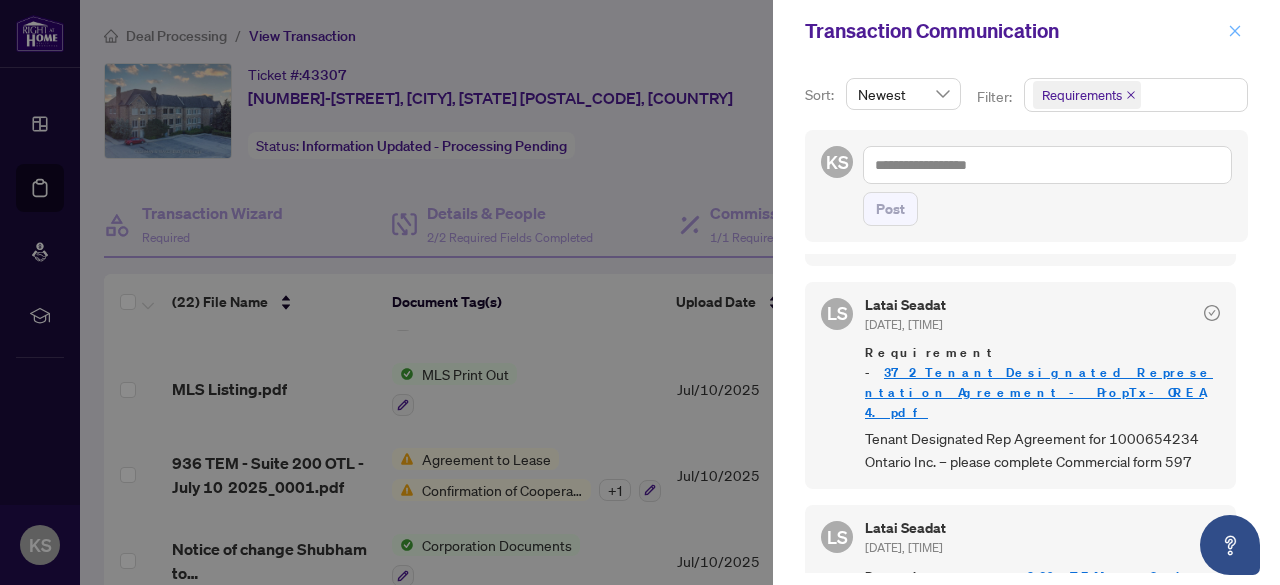 click 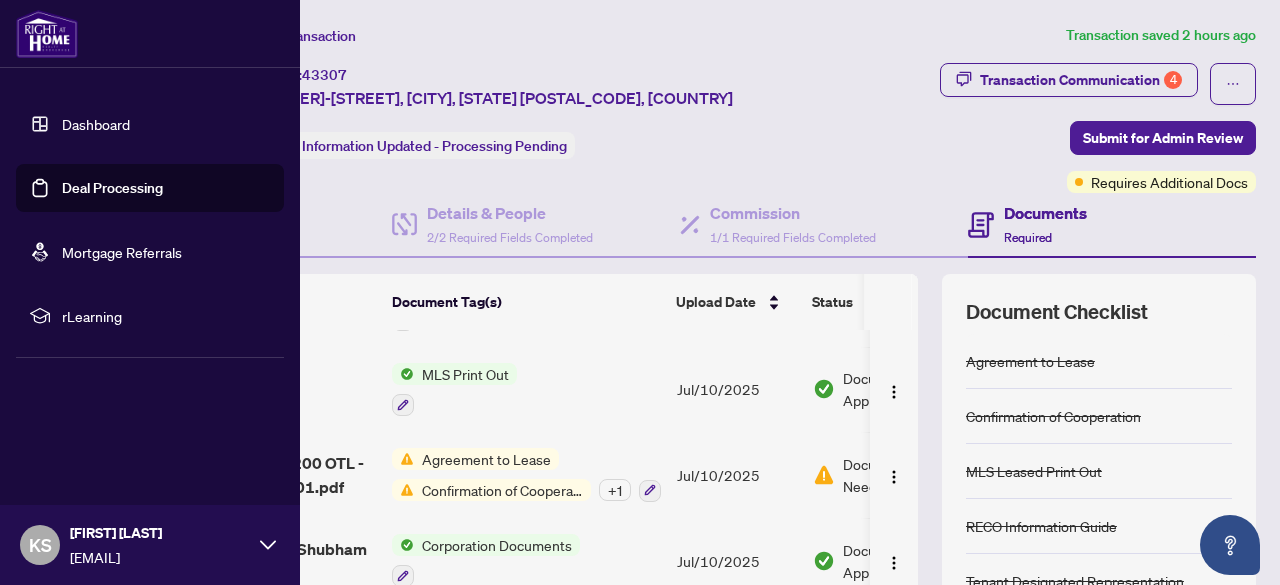 click on "Deal Processing" at bounding box center (112, 188) 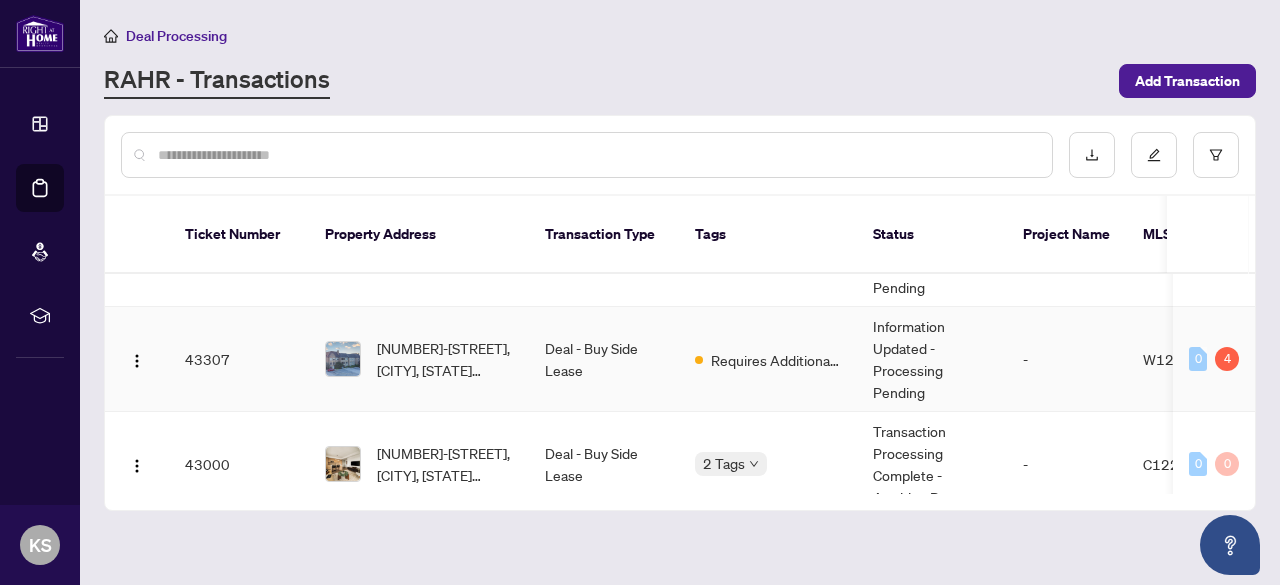 scroll, scrollTop: 366, scrollLeft: 0, axis: vertical 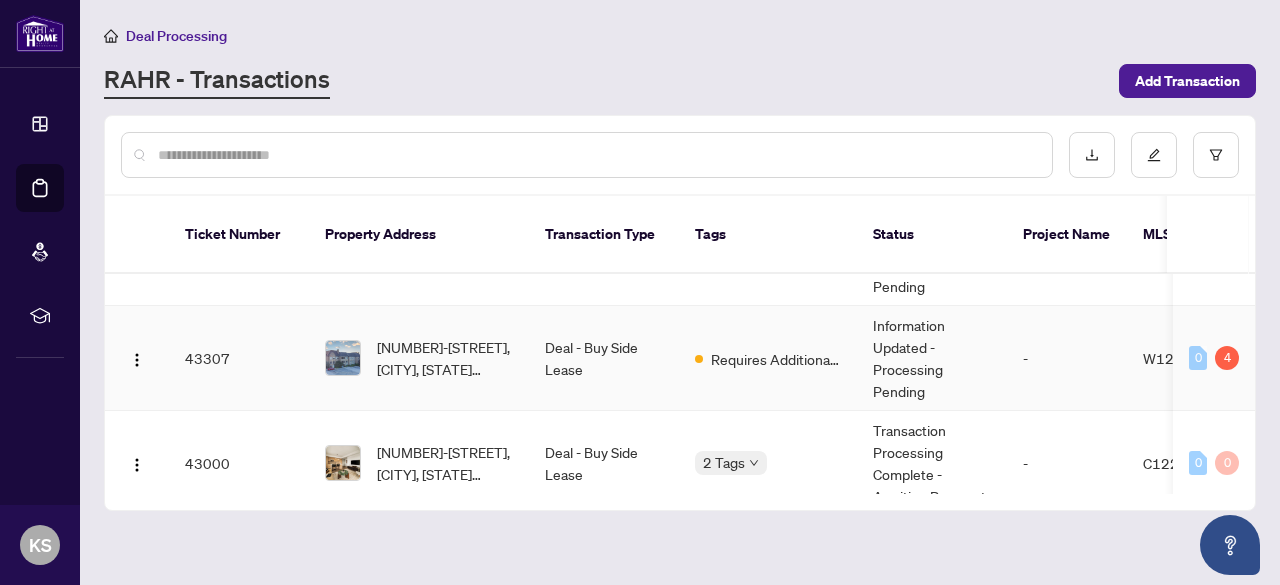 click on "Deal - Buy Side Lease" at bounding box center (604, 358) 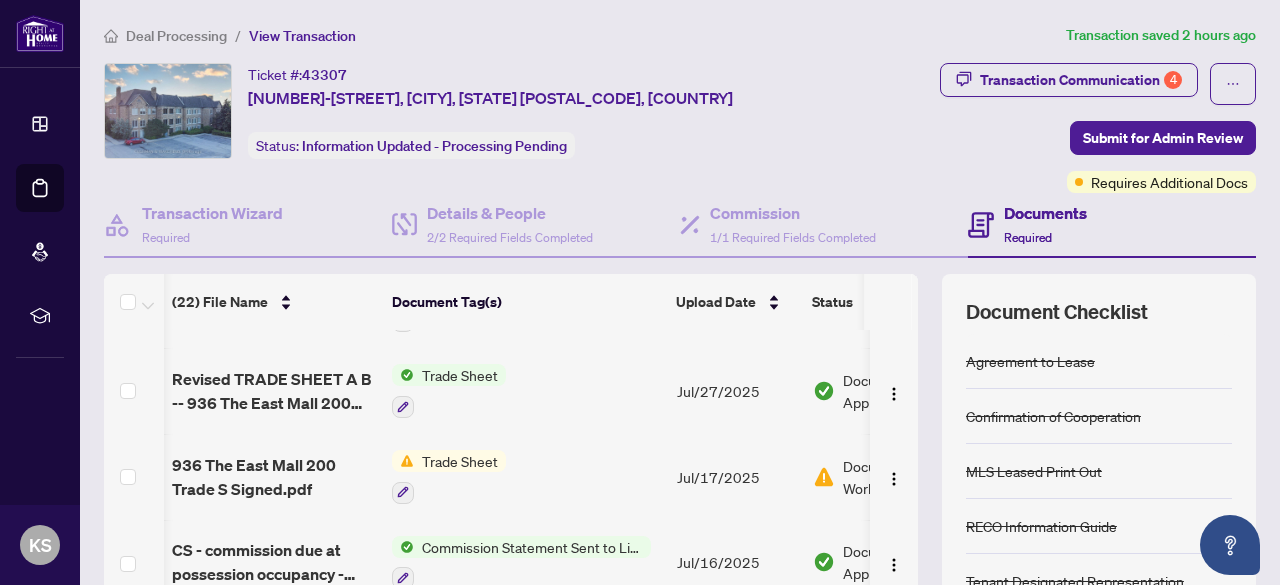 scroll, scrollTop: 667, scrollLeft: 63, axis: both 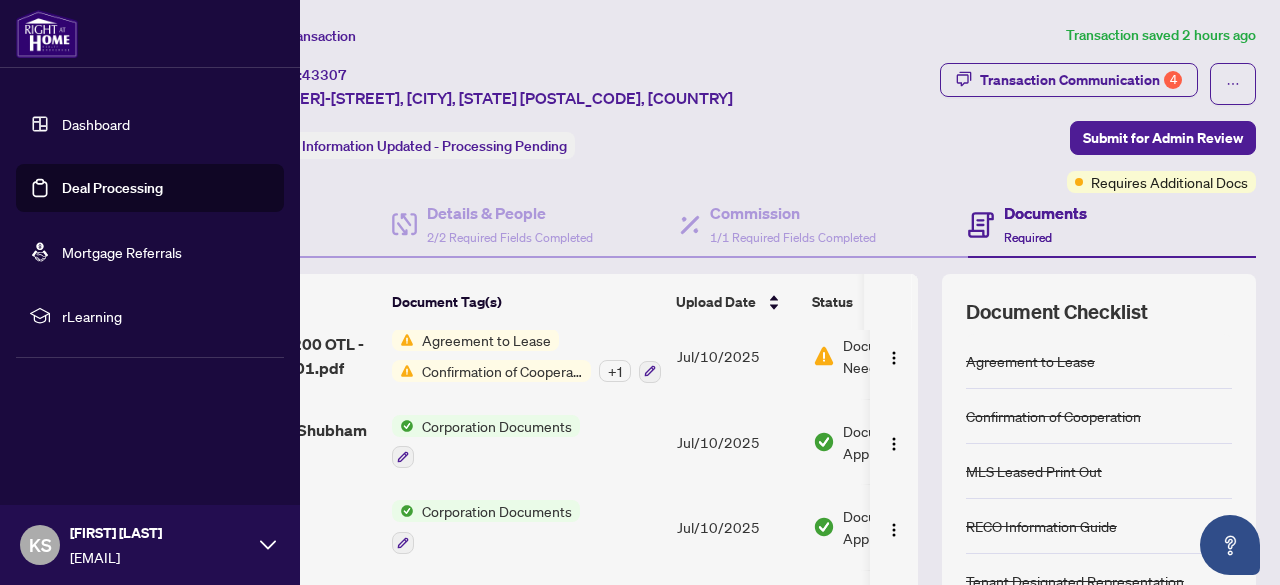 click on "Deal Processing" at bounding box center [112, 188] 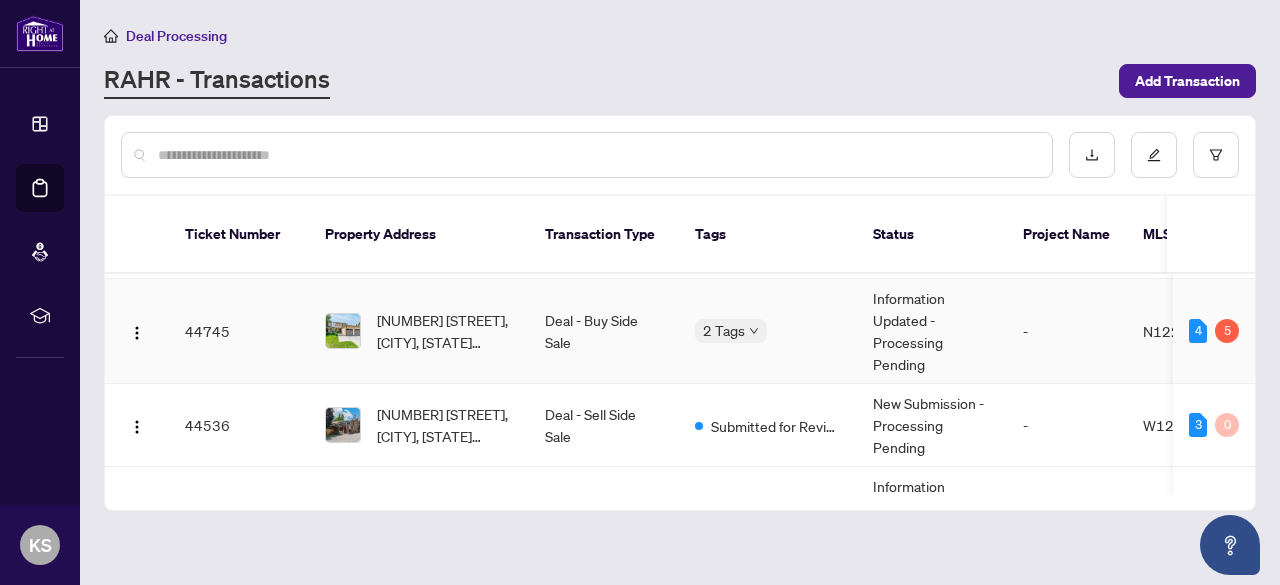scroll, scrollTop: 90, scrollLeft: 0, axis: vertical 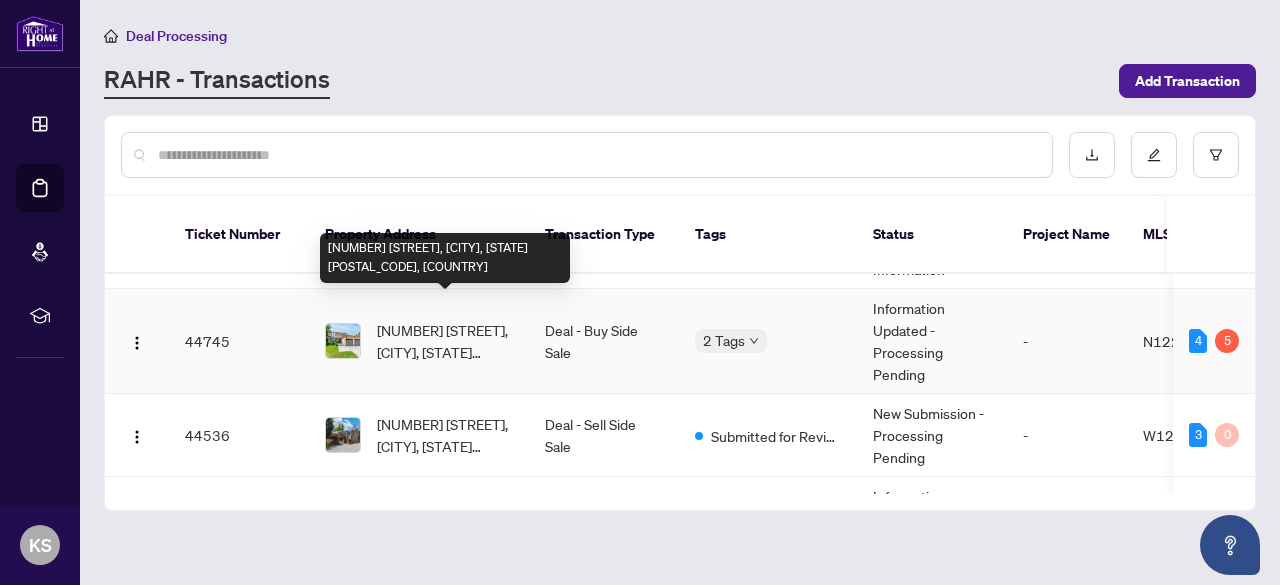 click on "[NUMBER] [STREET], [CITY], [STATE] [POSTAL_CODE], [COUNTRY]" at bounding box center [445, 341] 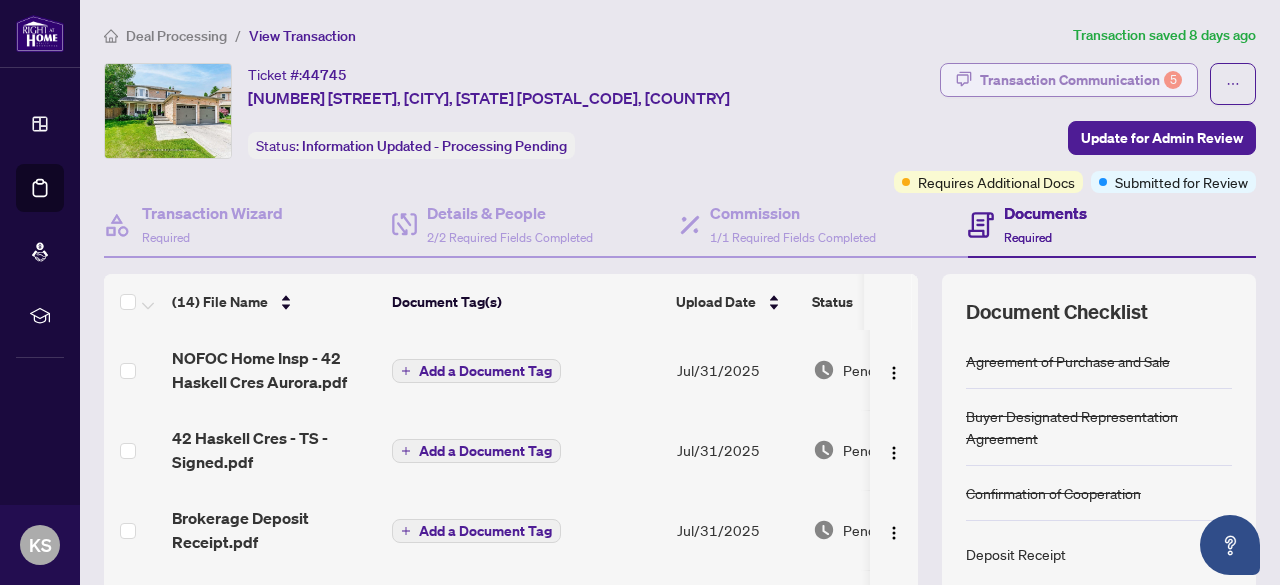 click on "Transaction Communication 5" at bounding box center (1081, 80) 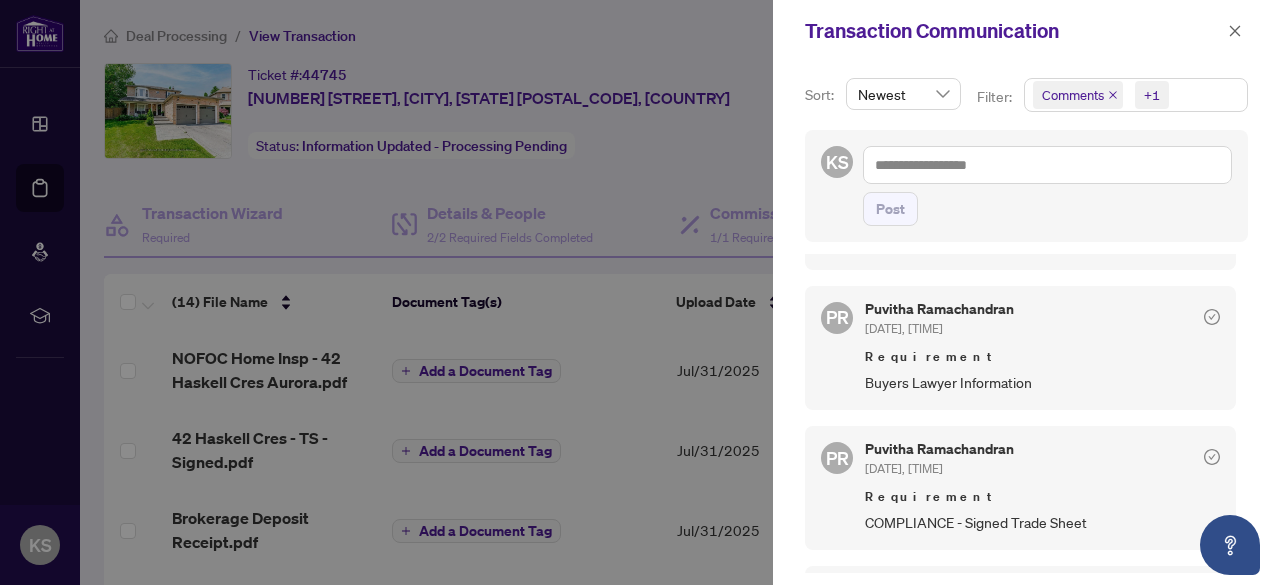 scroll, scrollTop: 503, scrollLeft: 0, axis: vertical 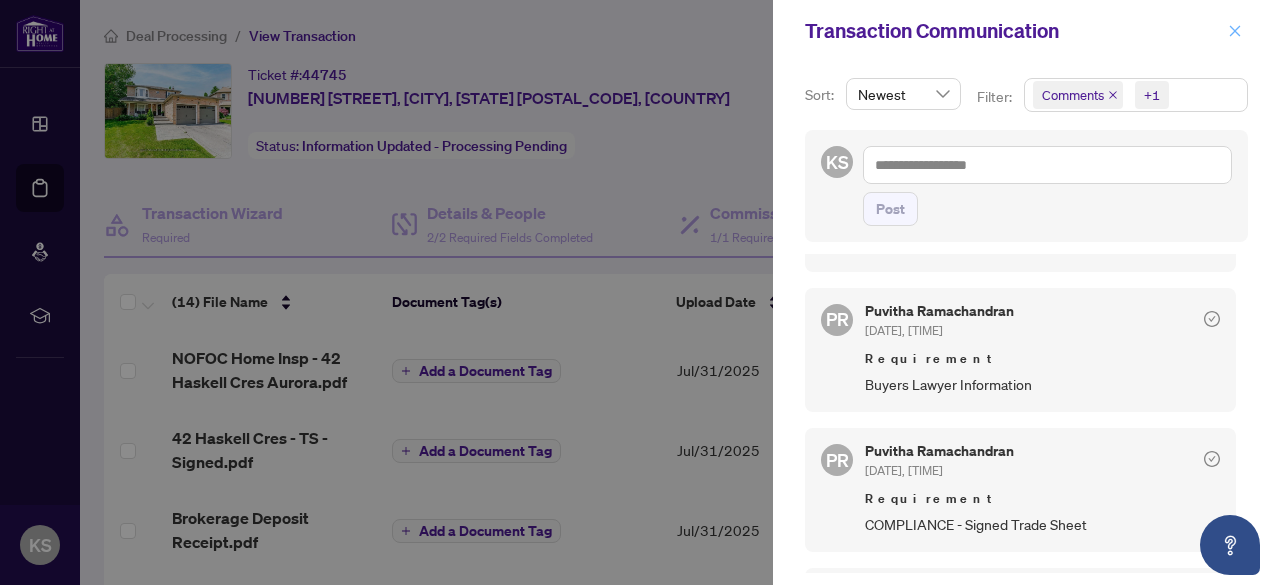 click 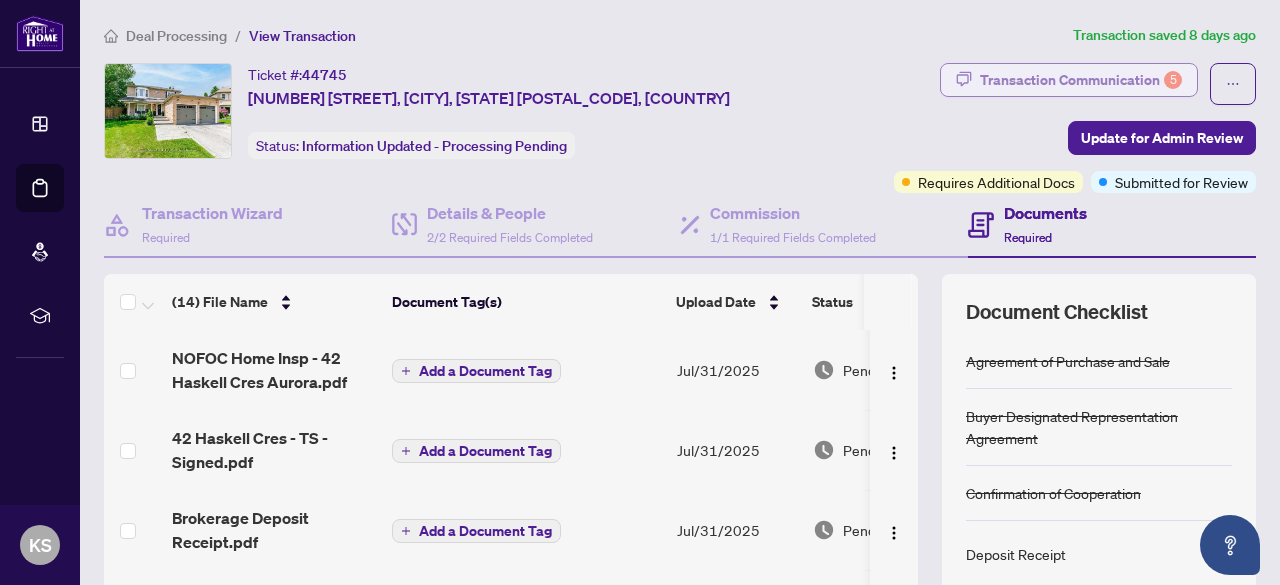 click on "Transaction Communication 5" at bounding box center (1081, 80) 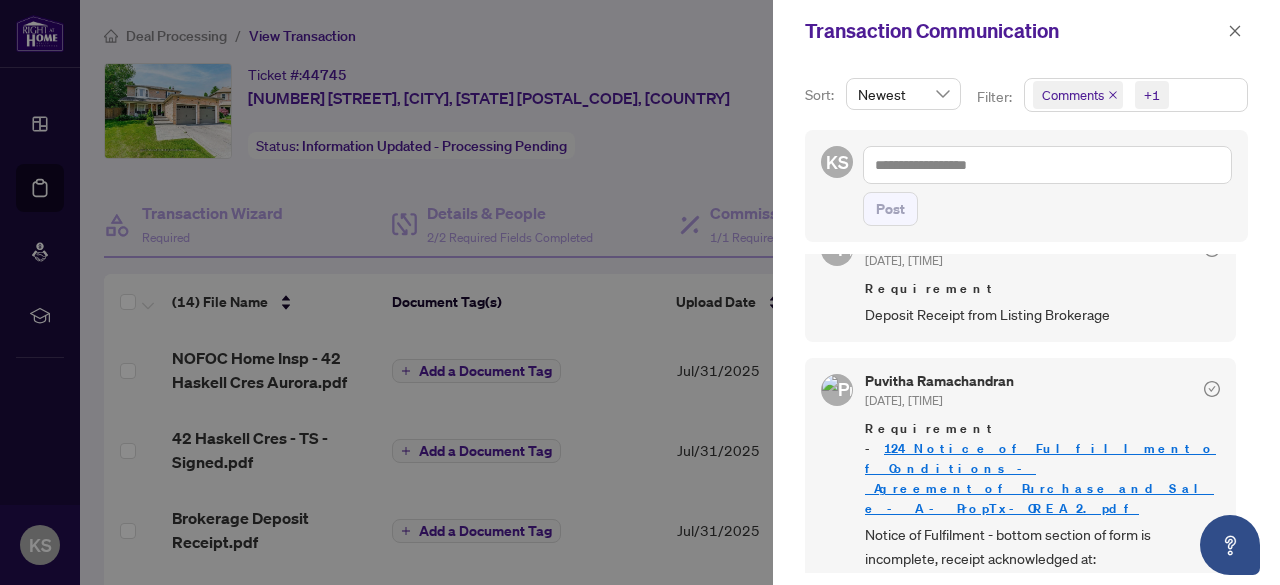 scroll, scrollTop: 0, scrollLeft: 0, axis: both 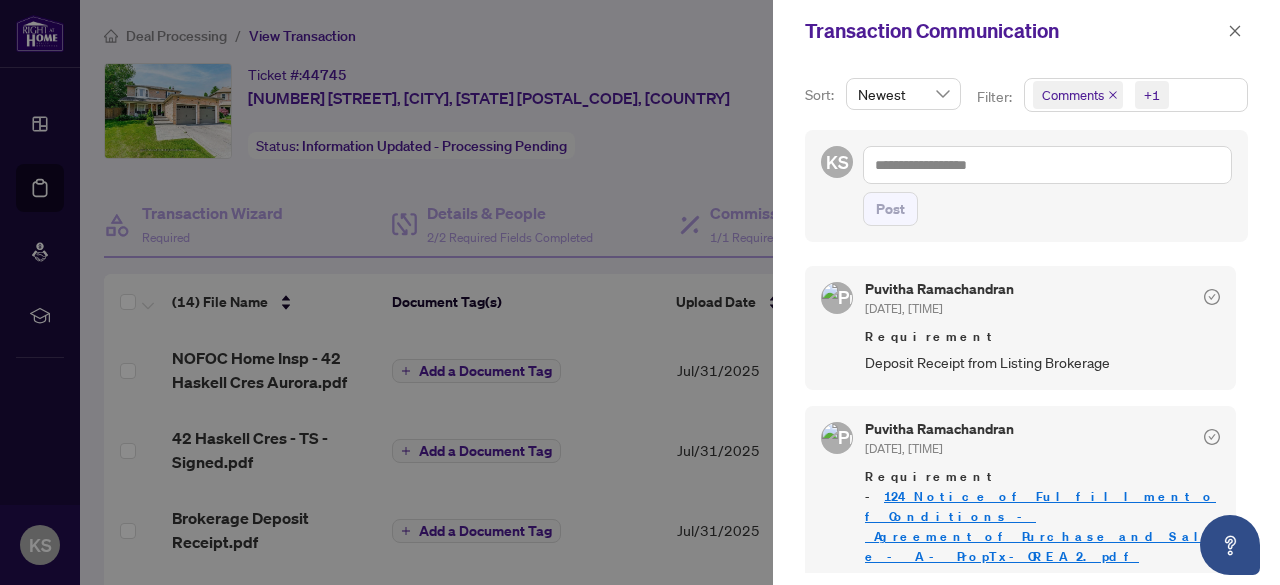 click at bounding box center (640, 292) 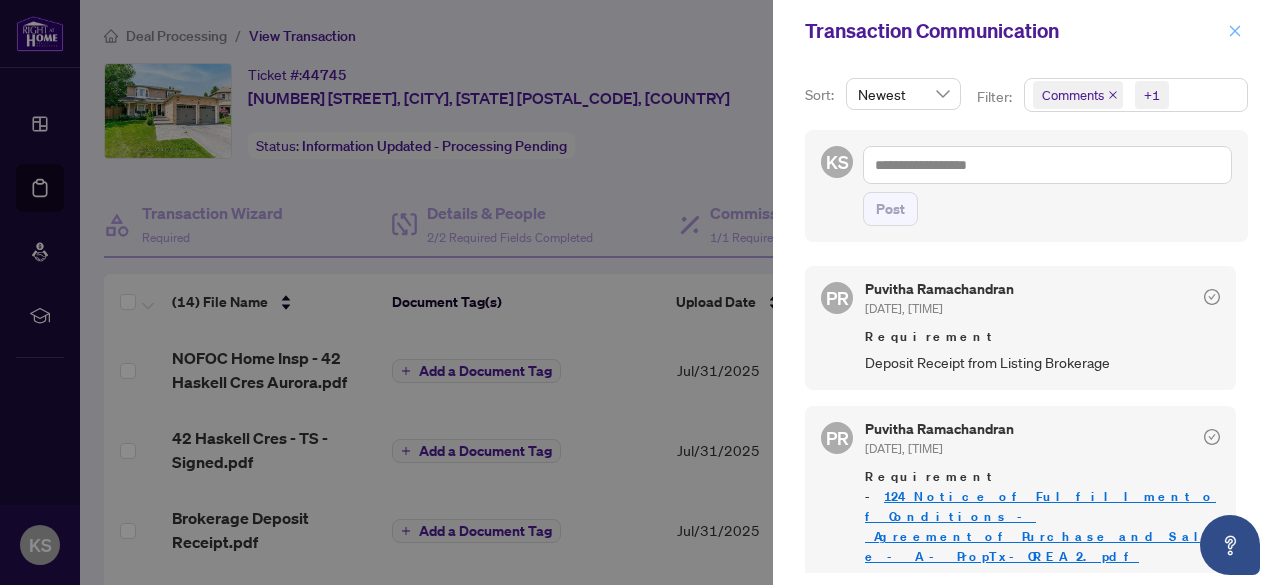 click 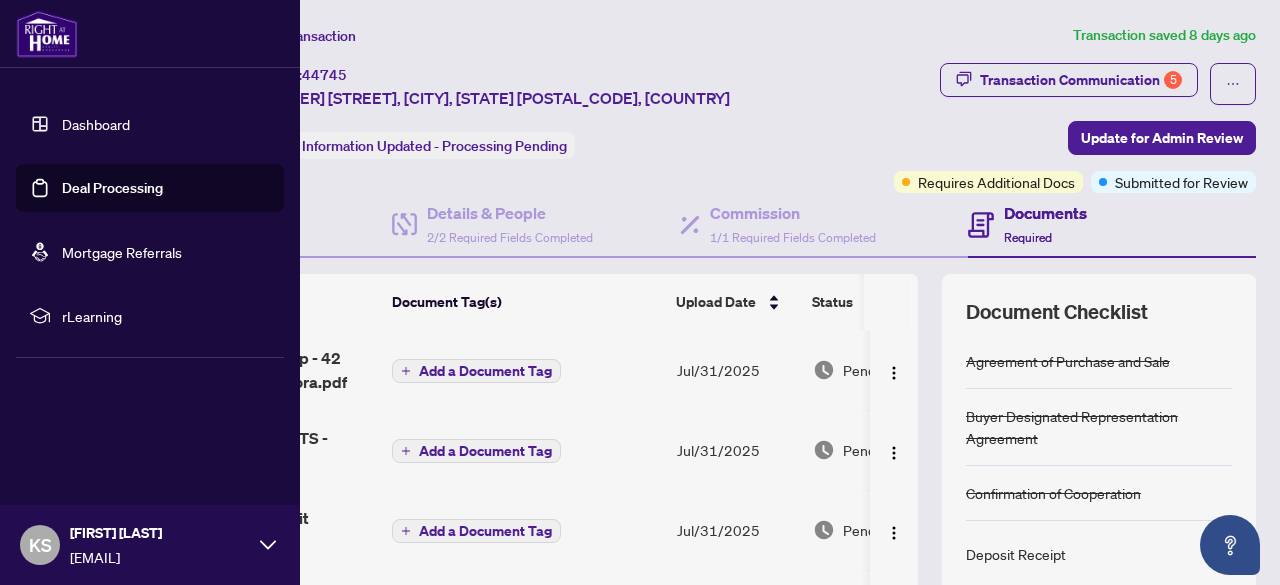 click on "Deal Processing" at bounding box center (112, 188) 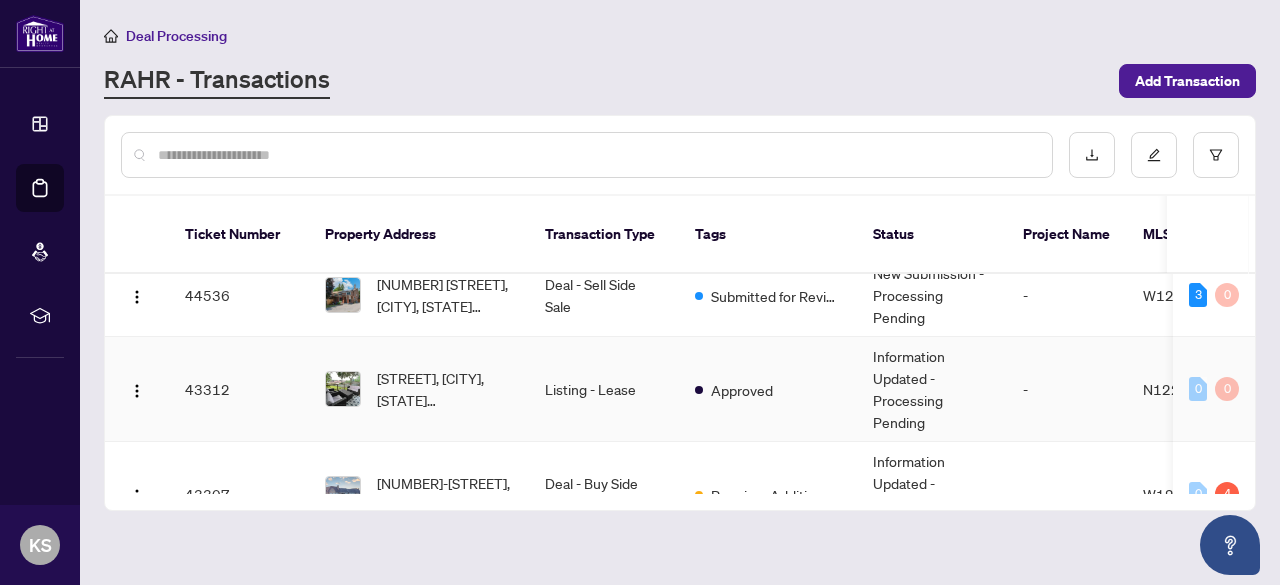 scroll, scrollTop: 231, scrollLeft: 0, axis: vertical 